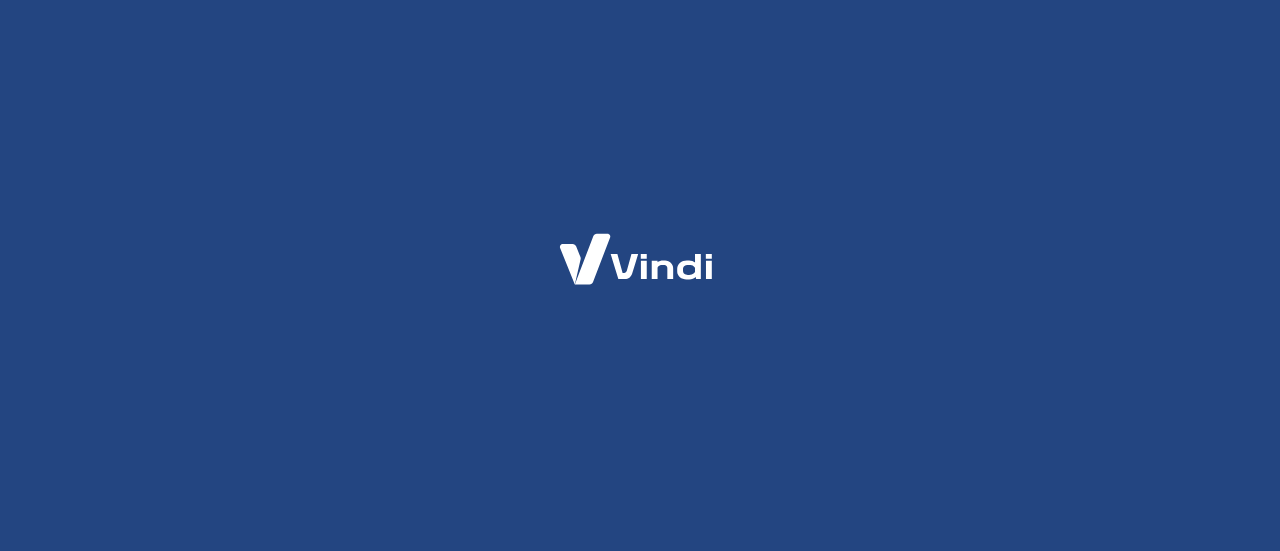 scroll, scrollTop: 0, scrollLeft: 0, axis: both 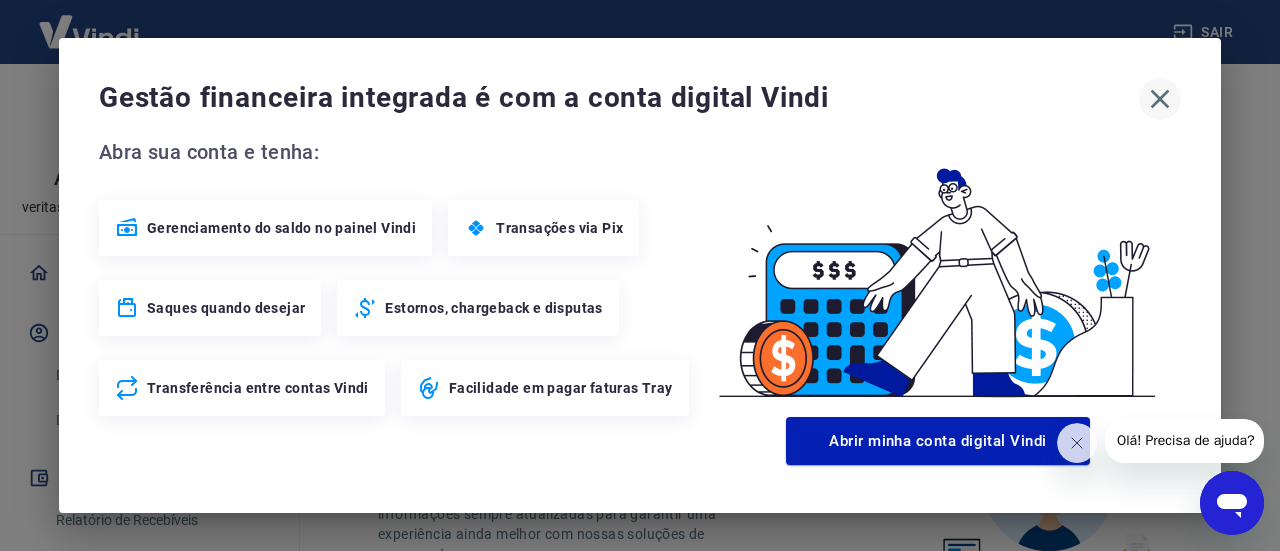 click 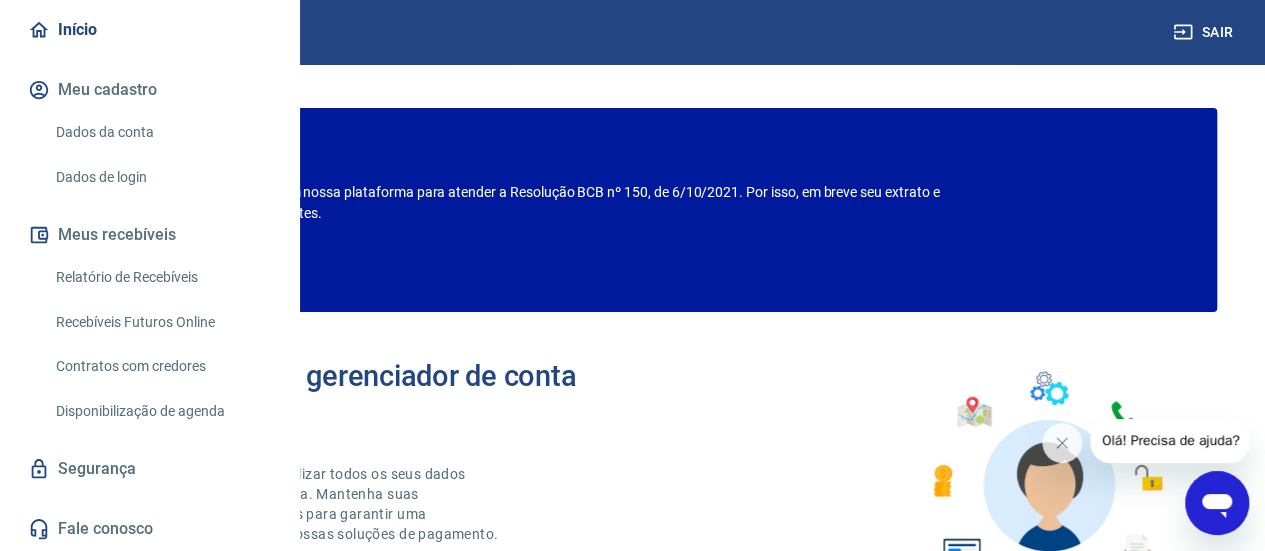 scroll, scrollTop: 242, scrollLeft: 0, axis: vertical 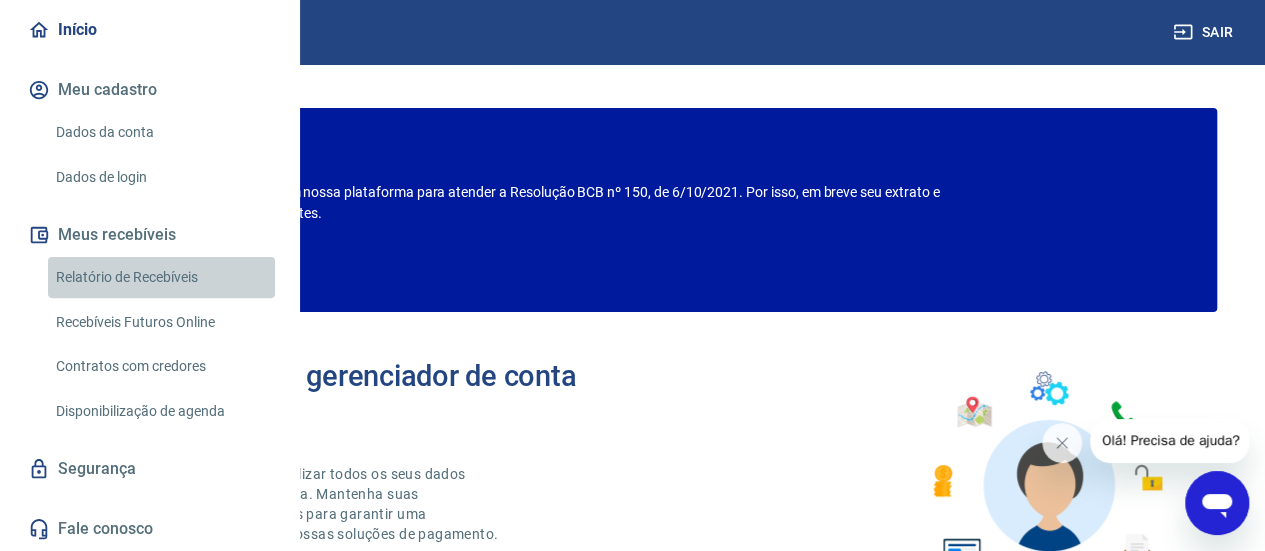 click on "Relatório de Recebíveis" at bounding box center [161, 277] 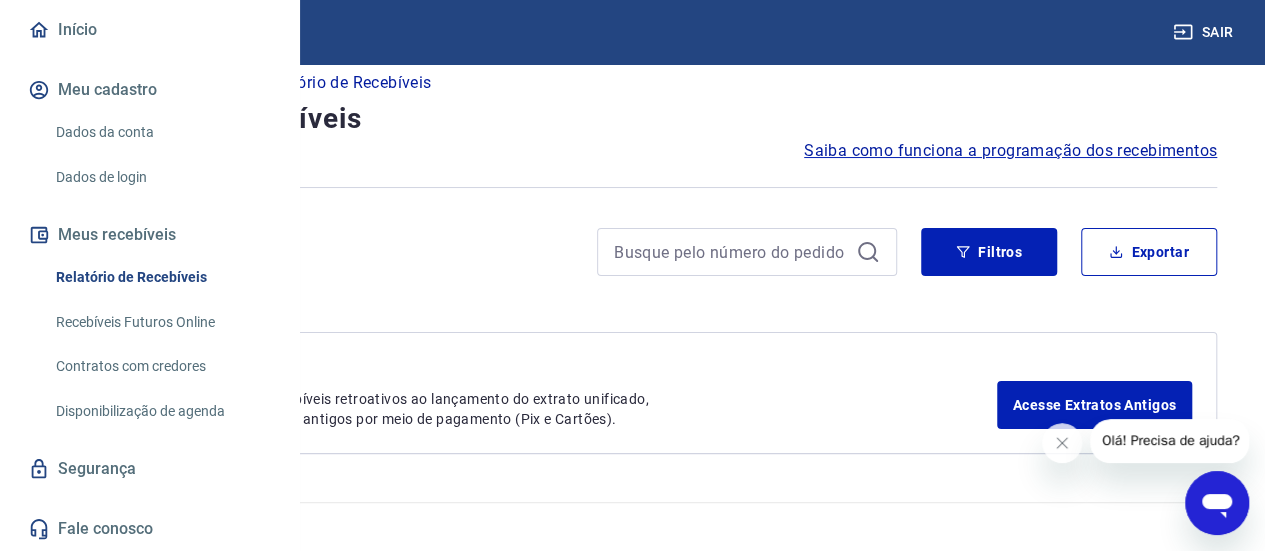 scroll, scrollTop: 32, scrollLeft: 0, axis: vertical 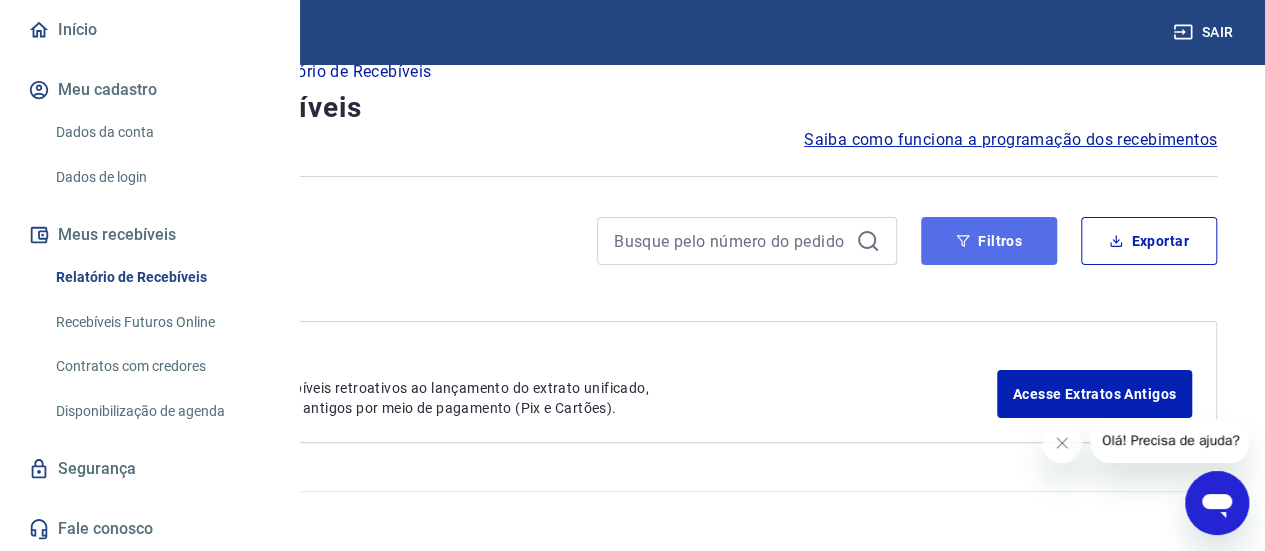 click on "Filtros" at bounding box center (989, 241) 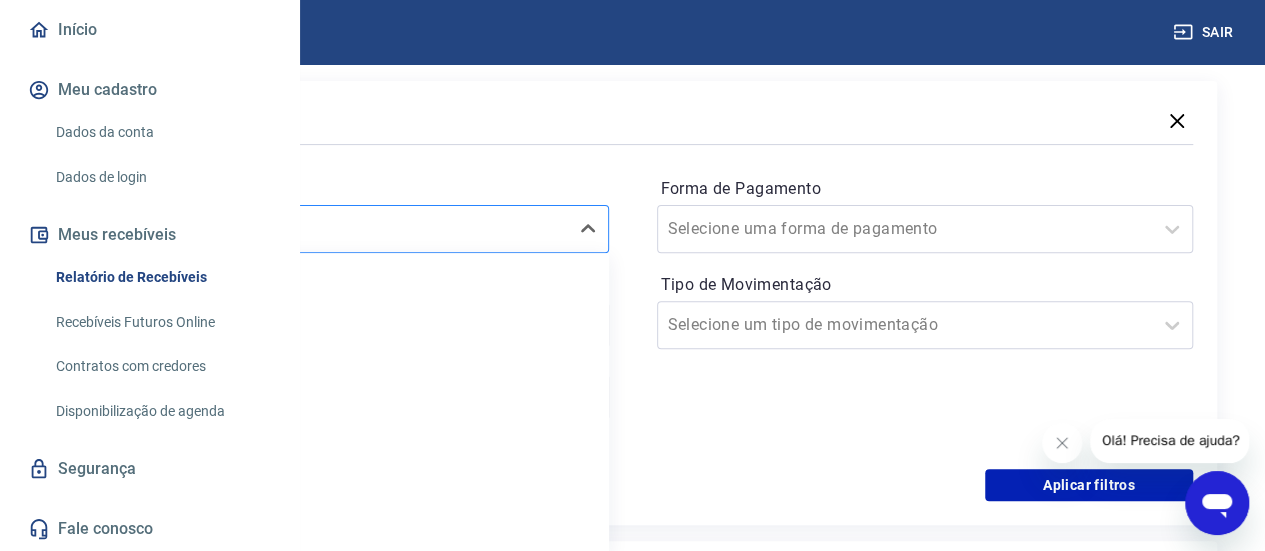 scroll, scrollTop: 234, scrollLeft: 0, axis: vertical 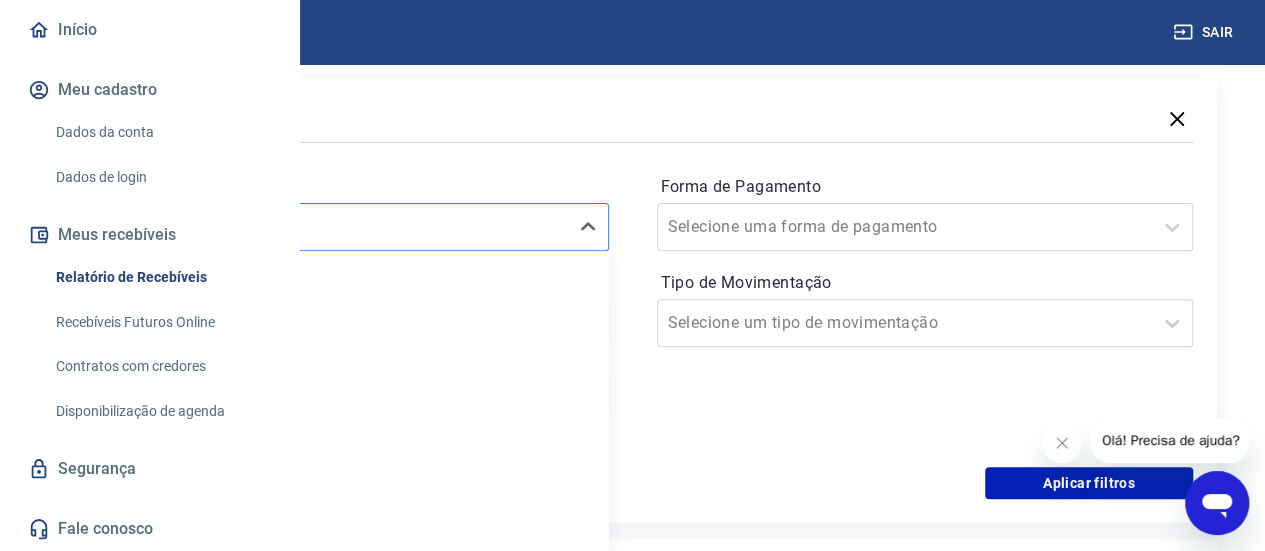 click at bounding box center [320, 227] 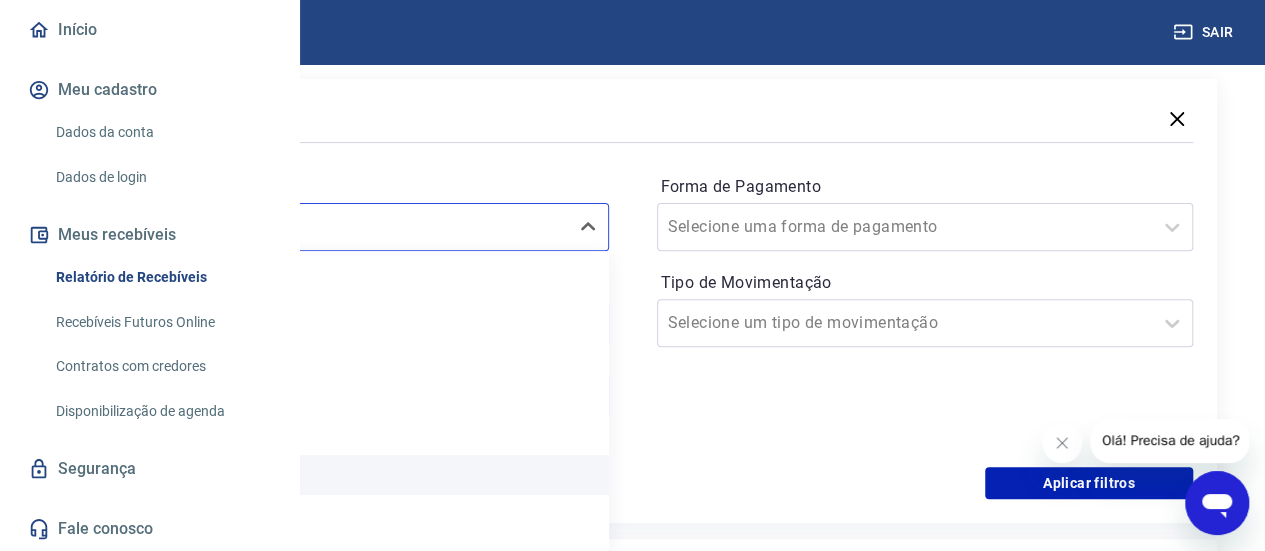 scroll, scrollTop: 44, scrollLeft: 0, axis: vertical 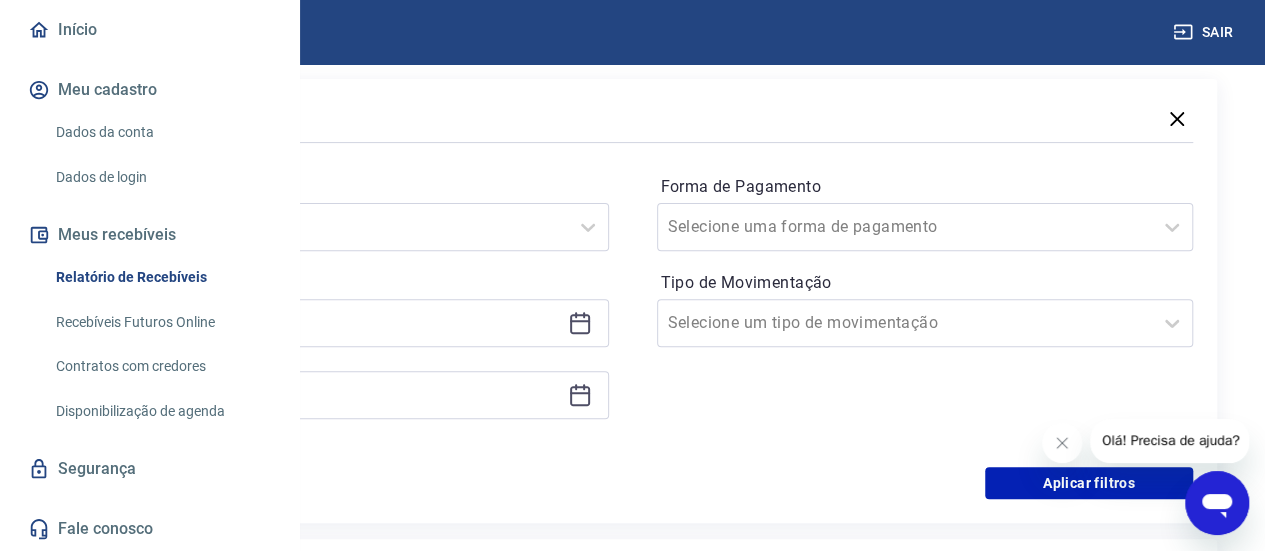 click on "Aplicar filtros" at bounding box center (632, 483) 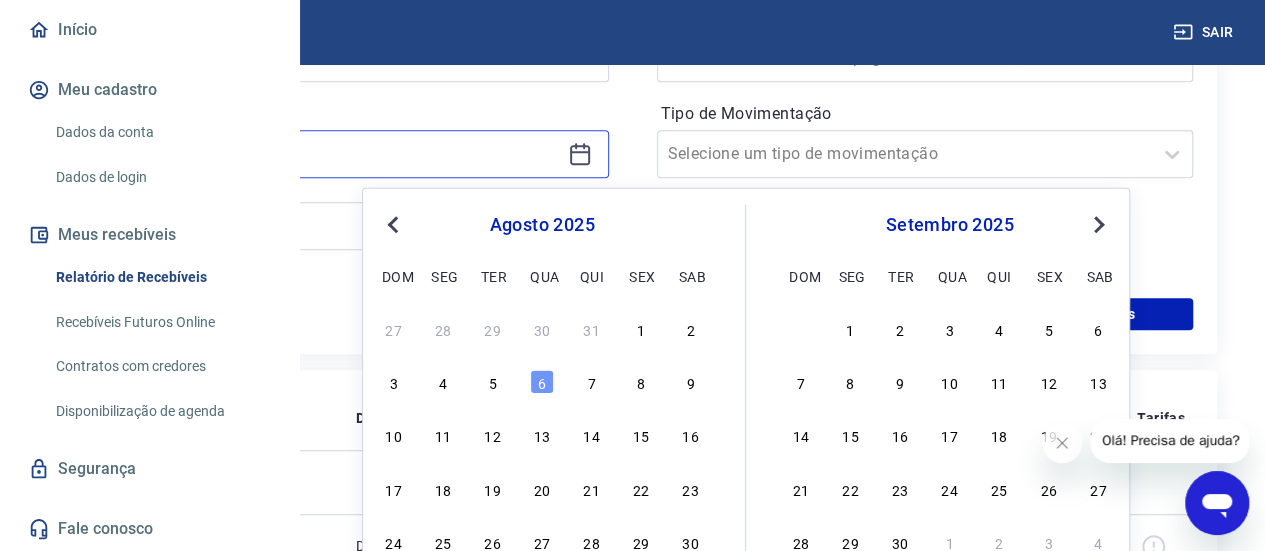 scroll, scrollTop: 434, scrollLeft: 0, axis: vertical 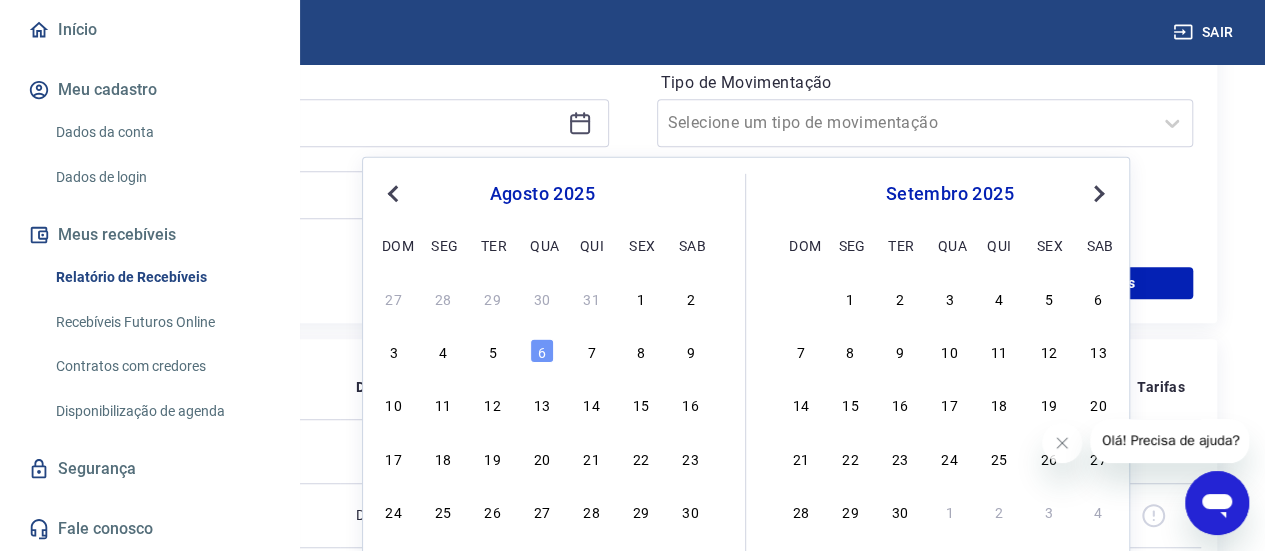 click on "Previous Month" at bounding box center [393, 194] 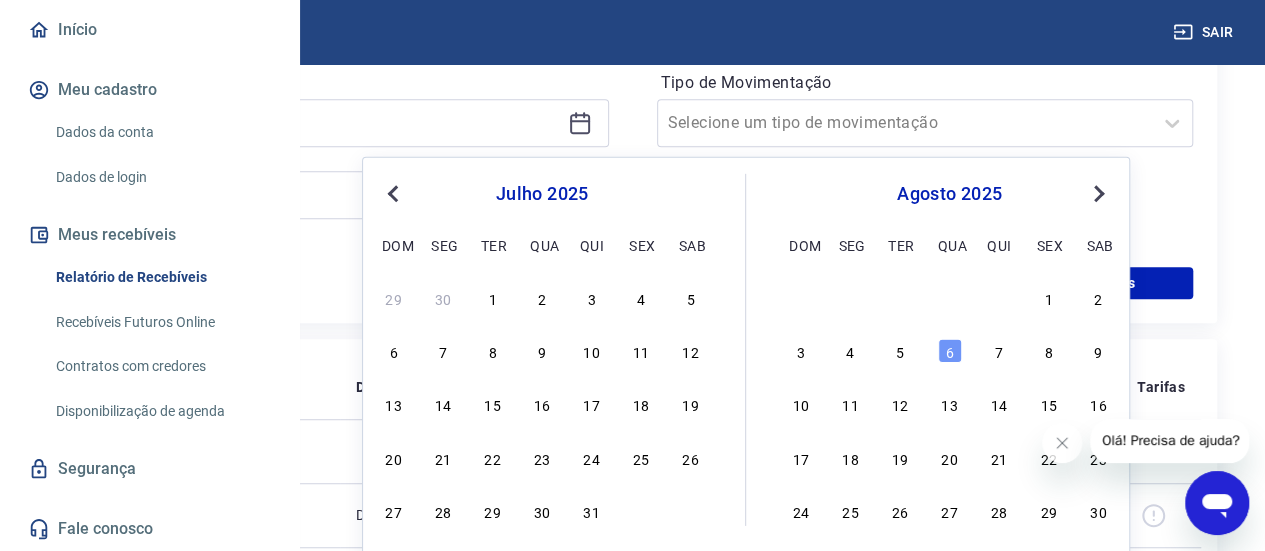 click on "Previous Month" at bounding box center (393, 194) 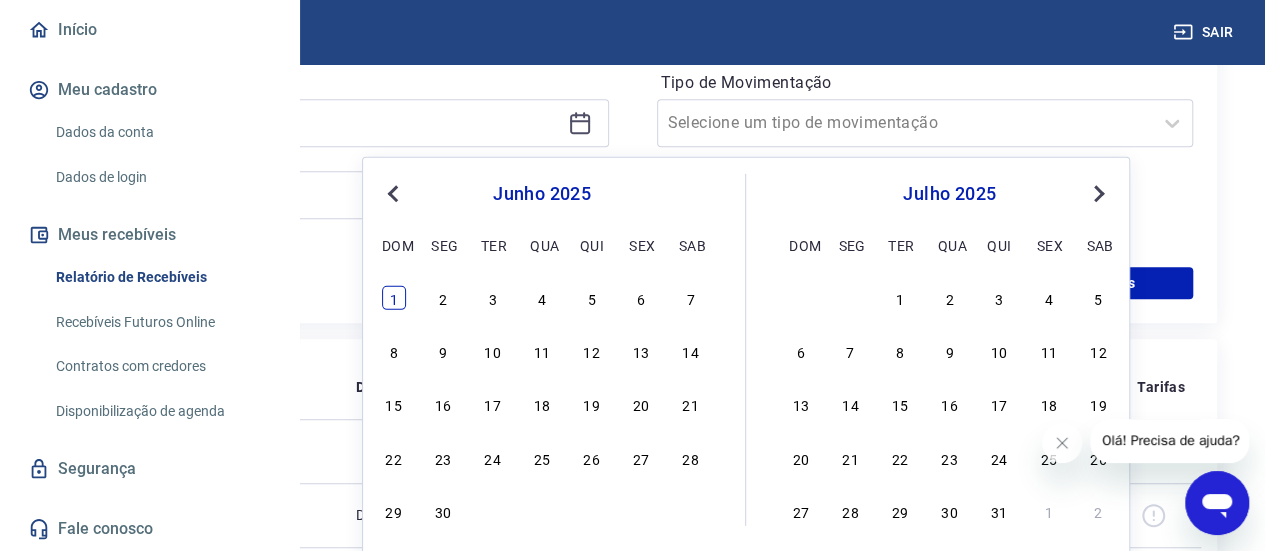 click on "1" at bounding box center (394, 298) 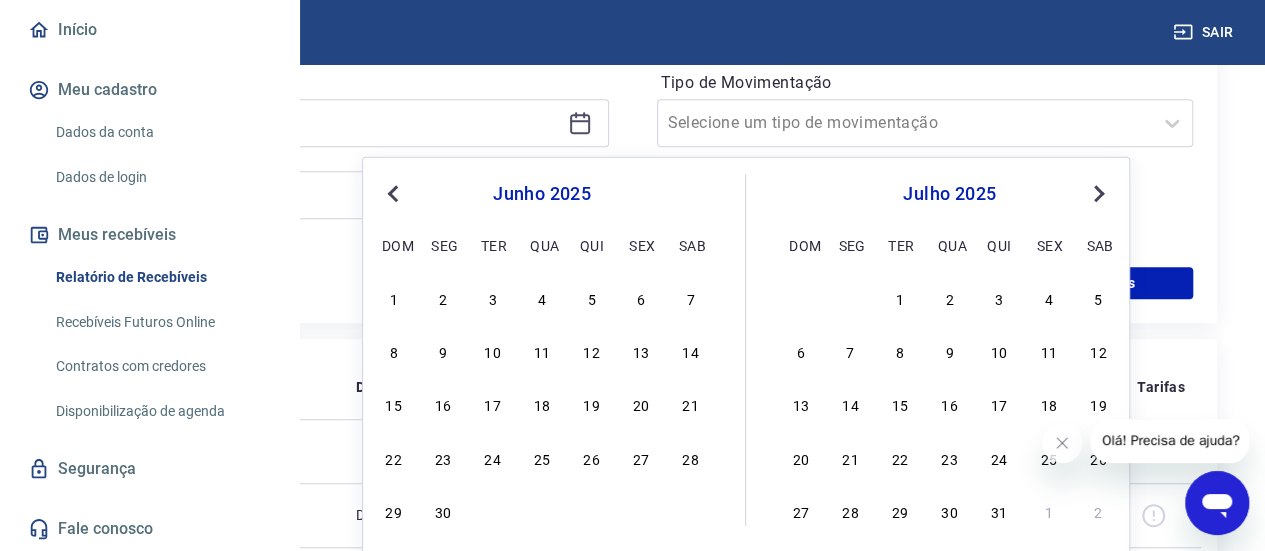 type on "01/06/2025" 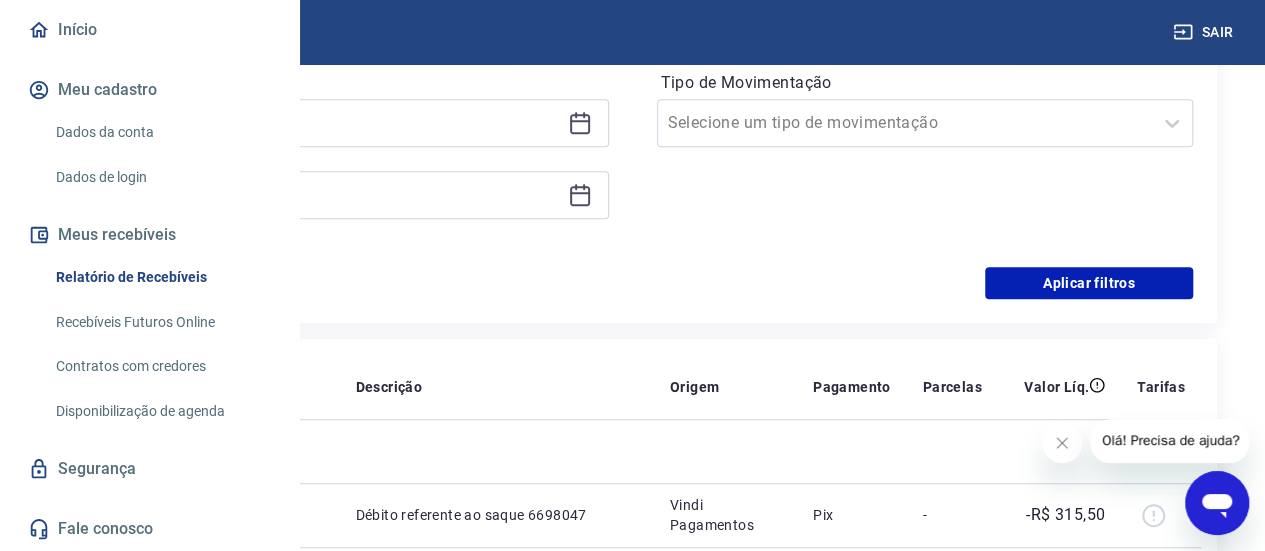 click 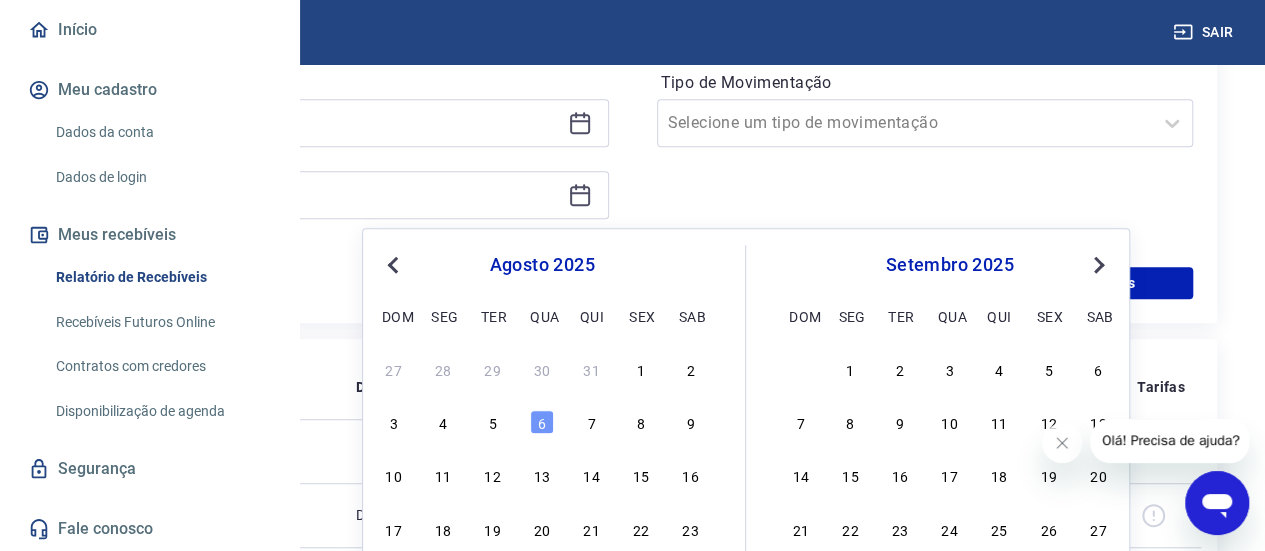 click on "Previous Month" at bounding box center (395, 264) 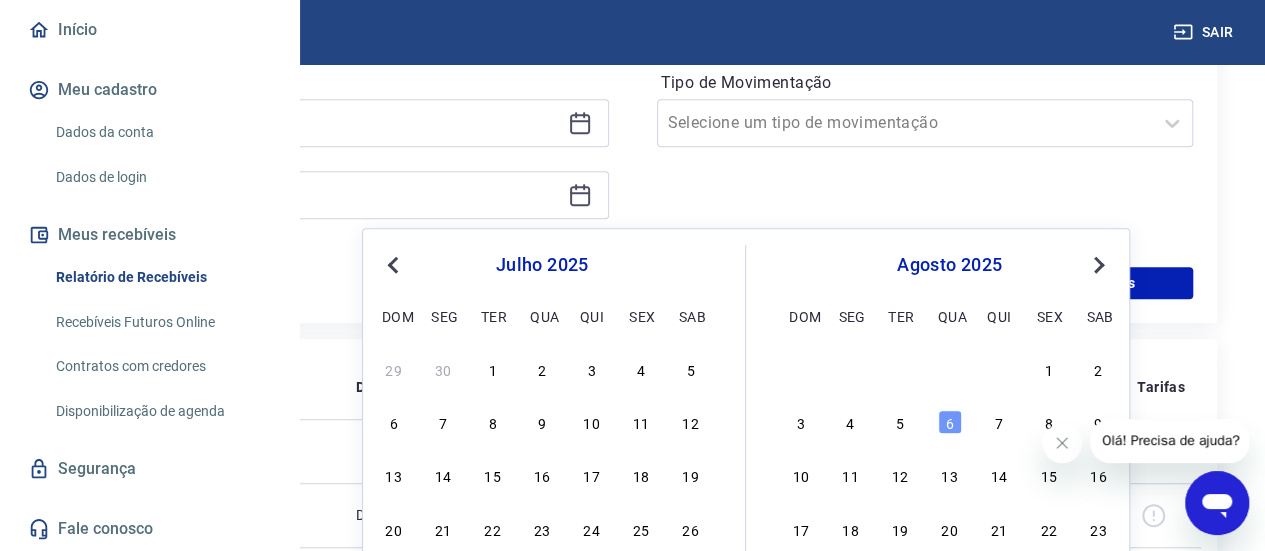 click on "Previous Month" at bounding box center [395, 264] 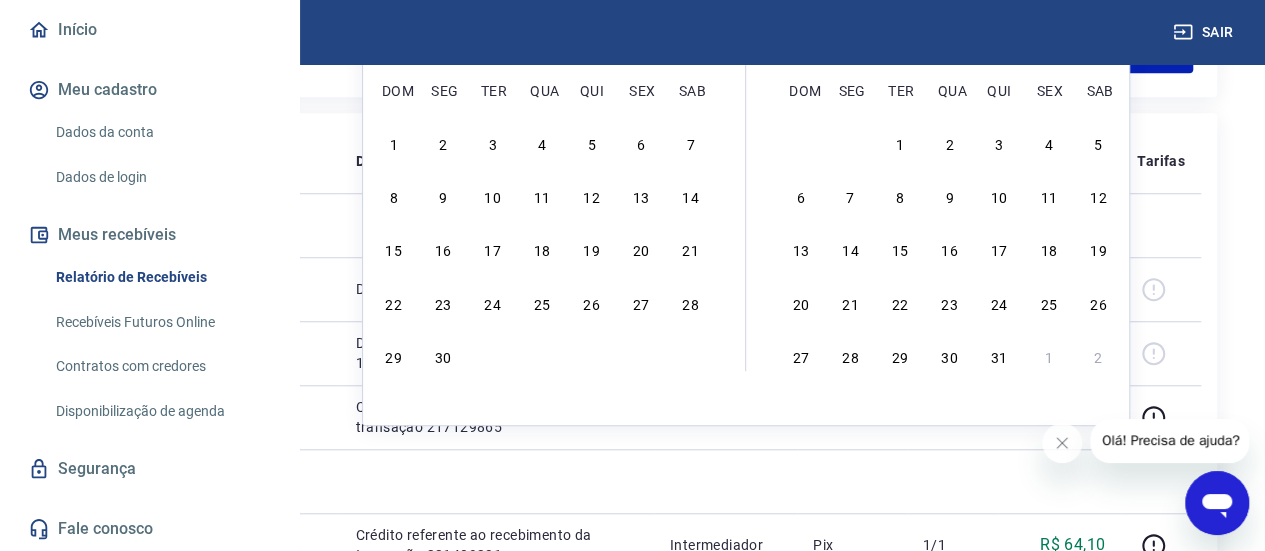 scroll, scrollTop: 534, scrollLeft: 0, axis: vertical 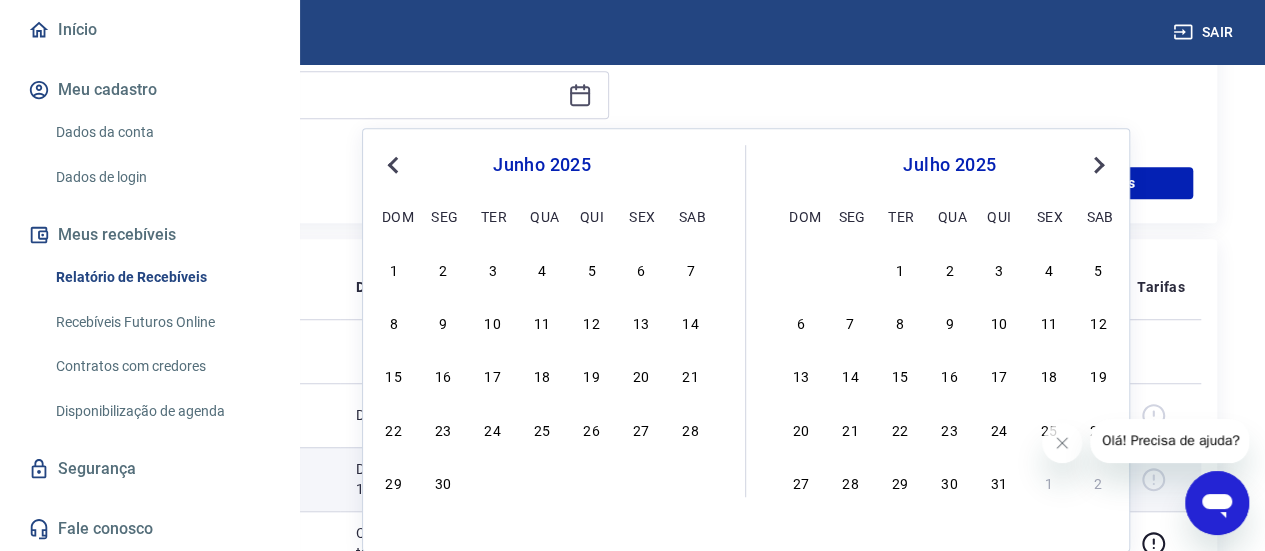 click on "30" at bounding box center [443, 482] 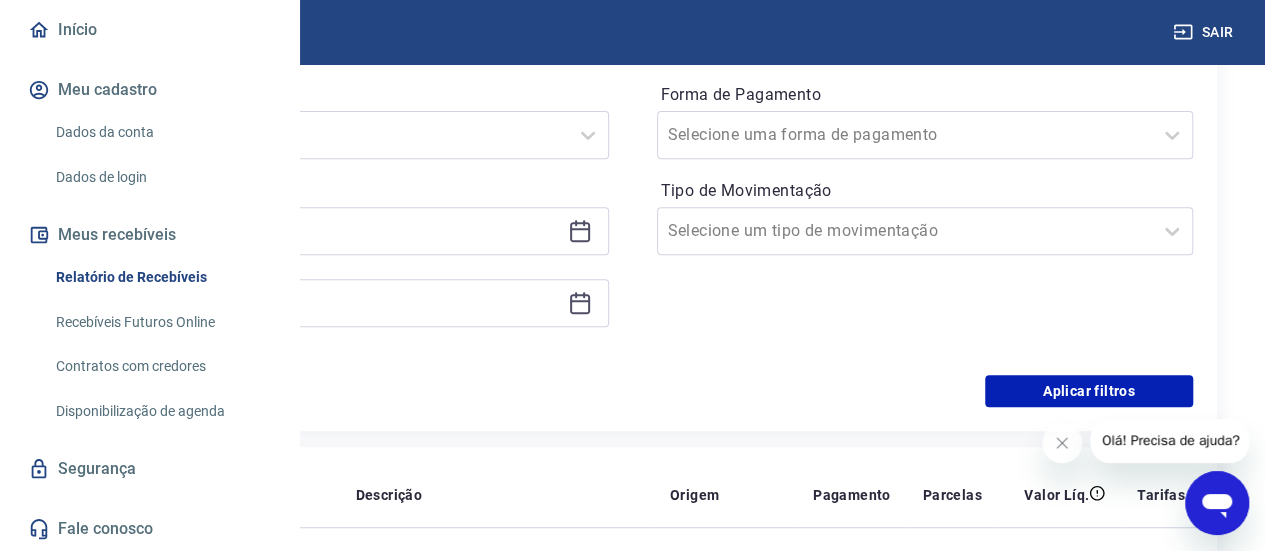 scroll, scrollTop: 334, scrollLeft: 0, axis: vertical 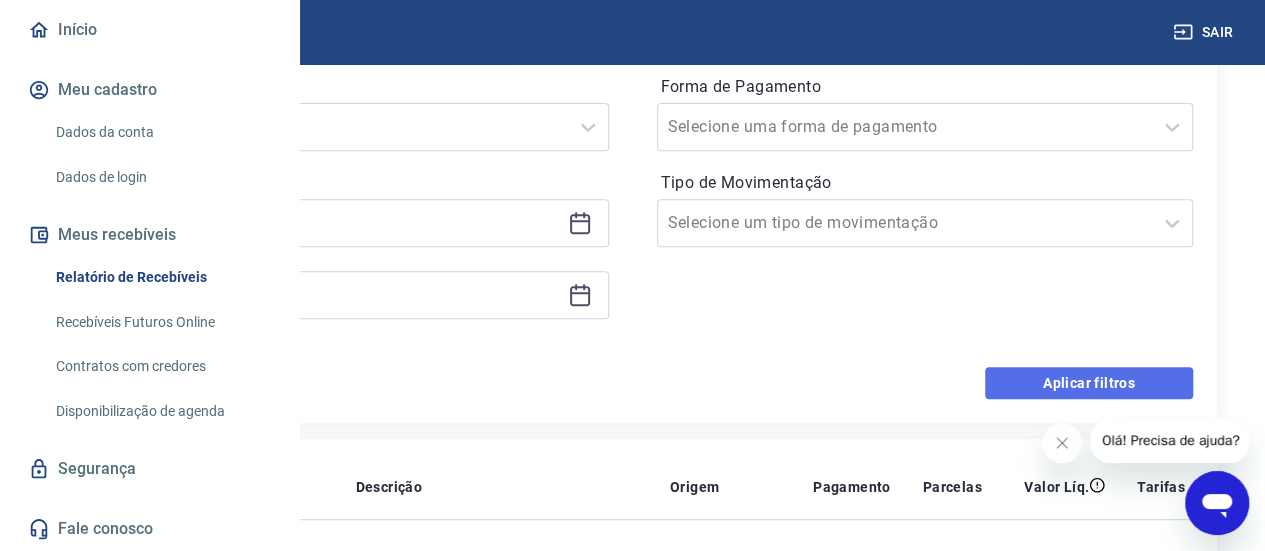 drag, startPoint x: 1080, startPoint y: 383, endPoint x: 1064, endPoint y: 374, distance: 18.35756 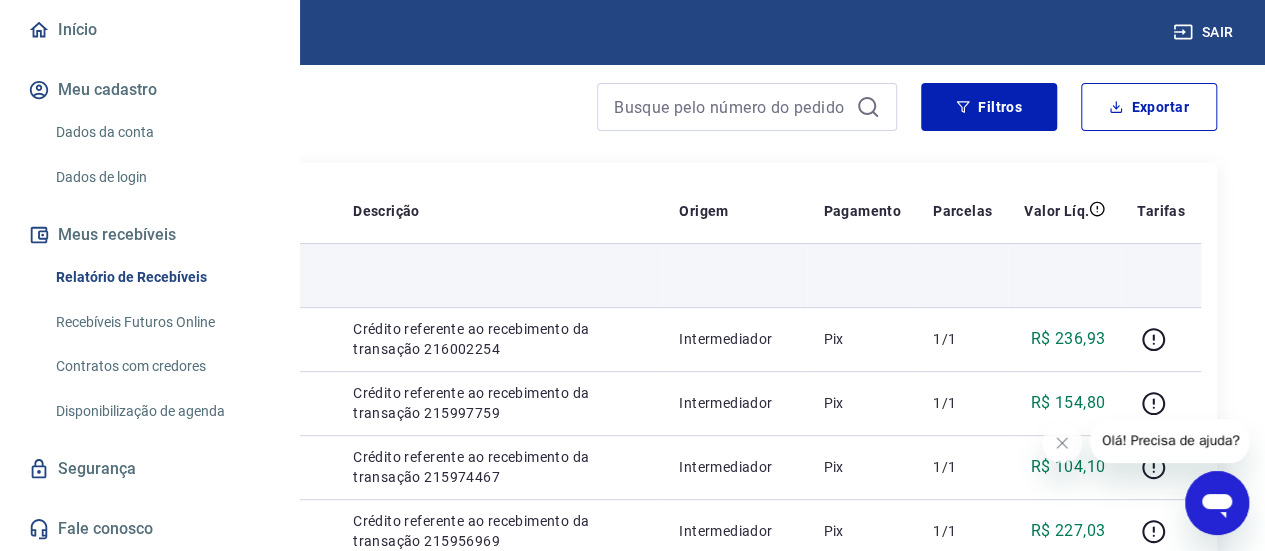 scroll, scrollTop: 34, scrollLeft: 0, axis: vertical 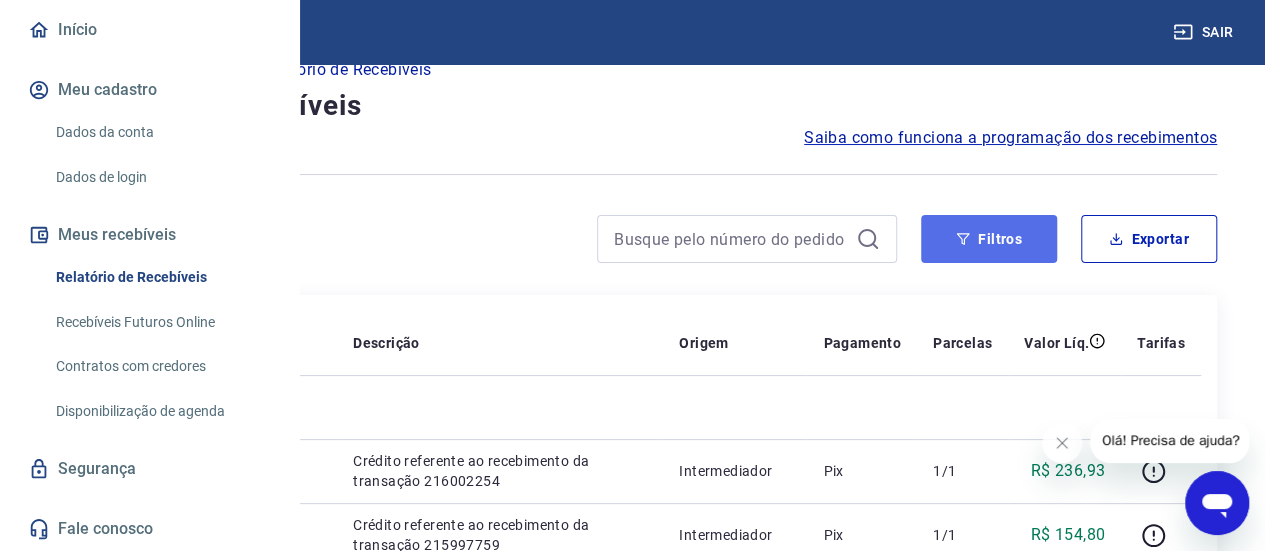 click on "Filtros" at bounding box center (989, 239) 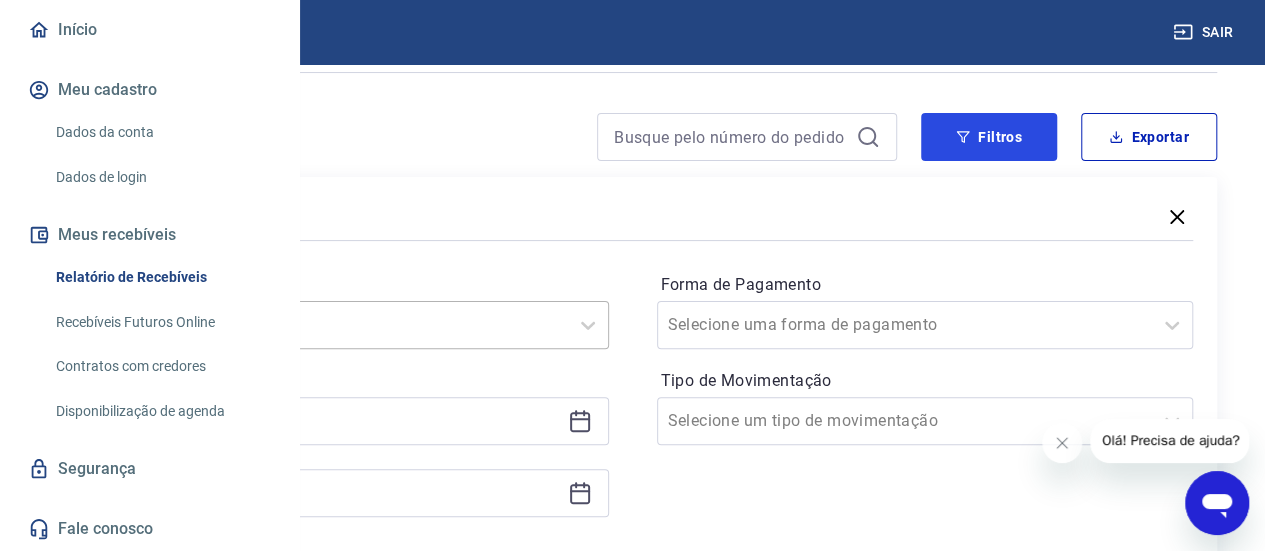 scroll, scrollTop: 334, scrollLeft: 0, axis: vertical 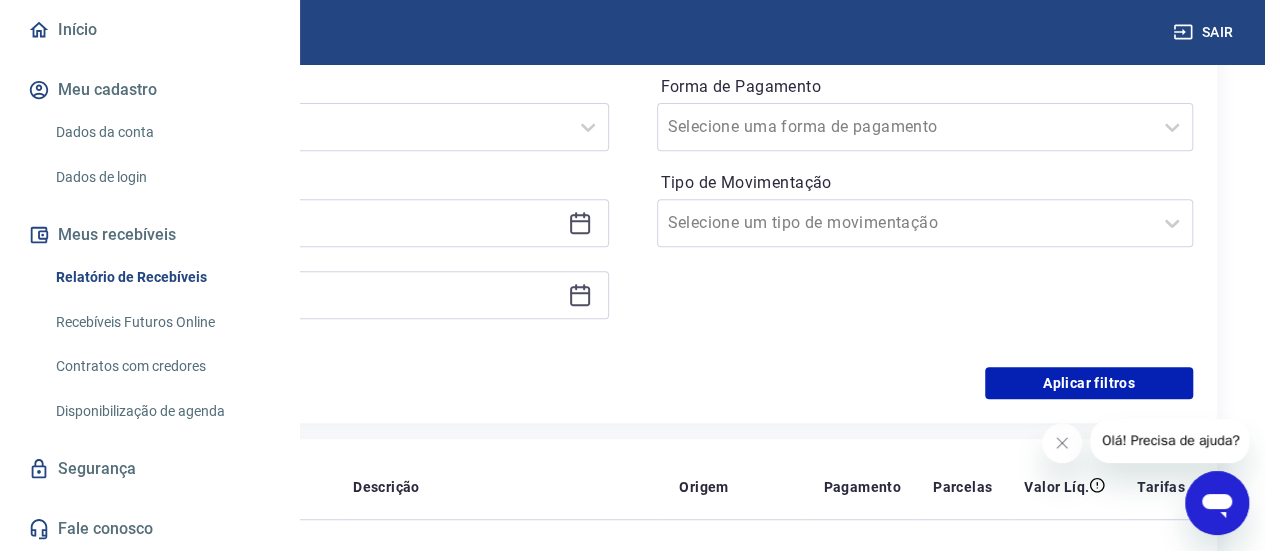click 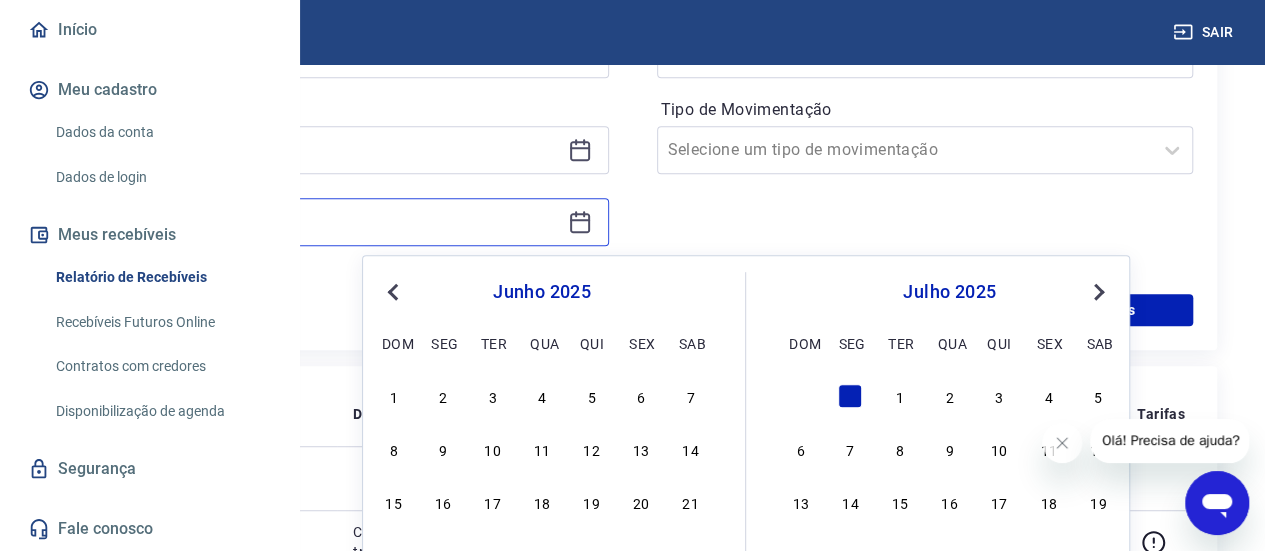 scroll, scrollTop: 534, scrollLeft: 0, axis: vertical 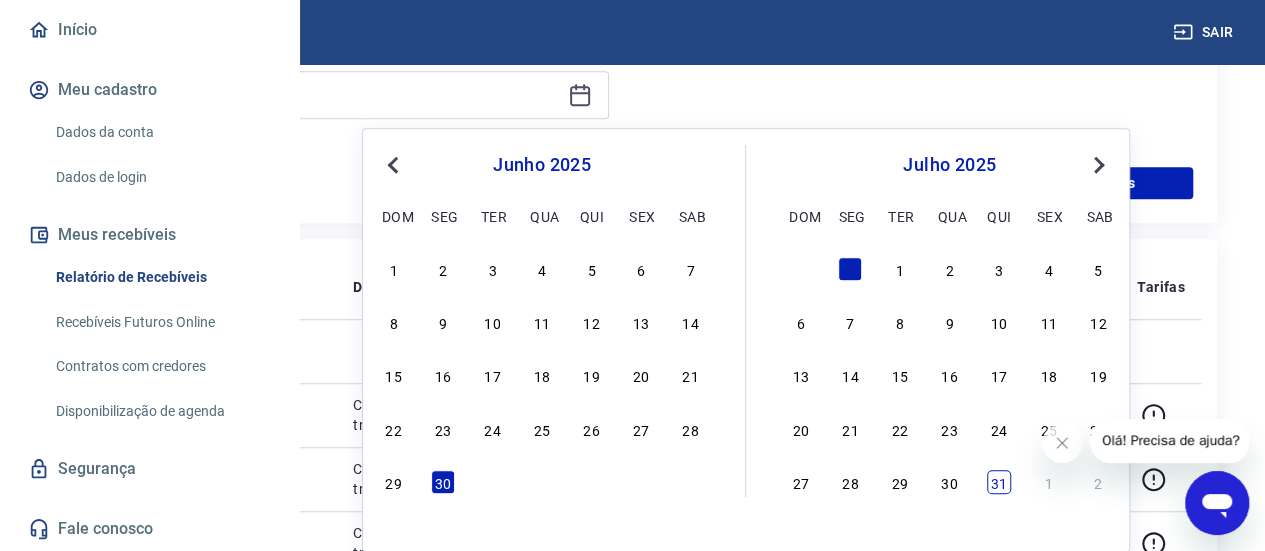 click on "31" at bounding box center (999, 482) 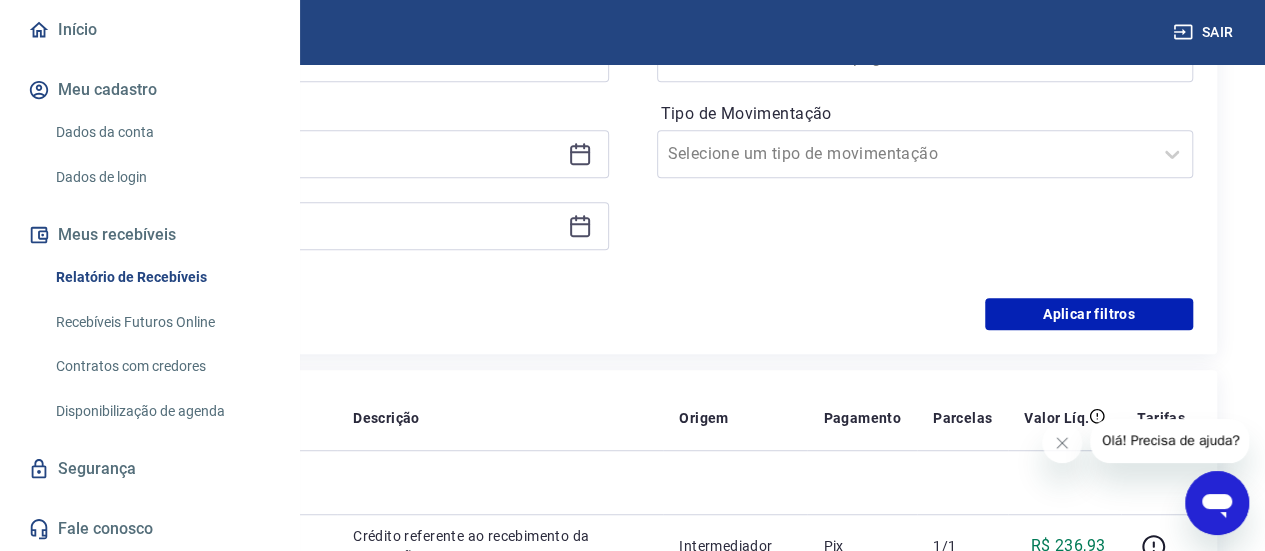 scroll, scrollTop: 434, scrollLeft: 0, axis: vertical 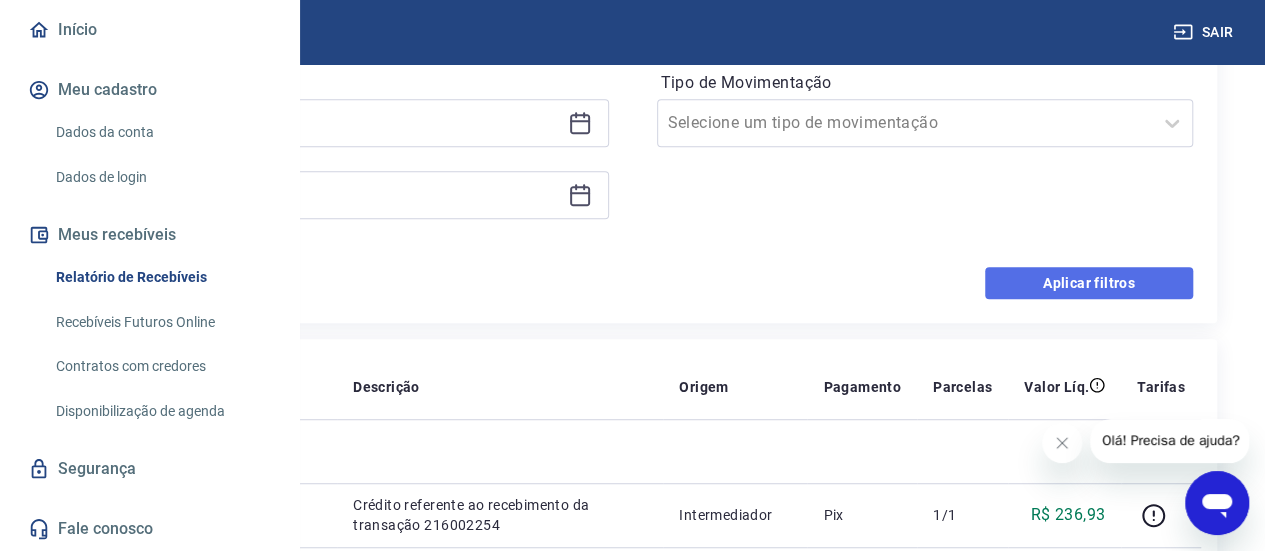 click on "Aplicar filtros" at bounding box center [1089, 283] 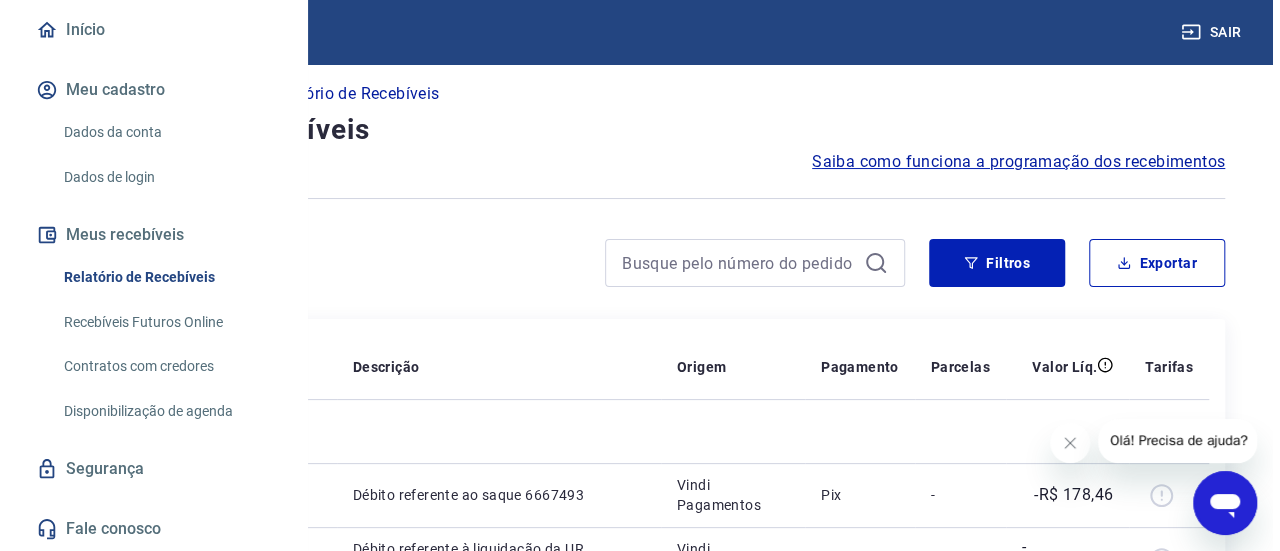 scroll, scrollTop: 0, scrollLeft: 0, axis: both 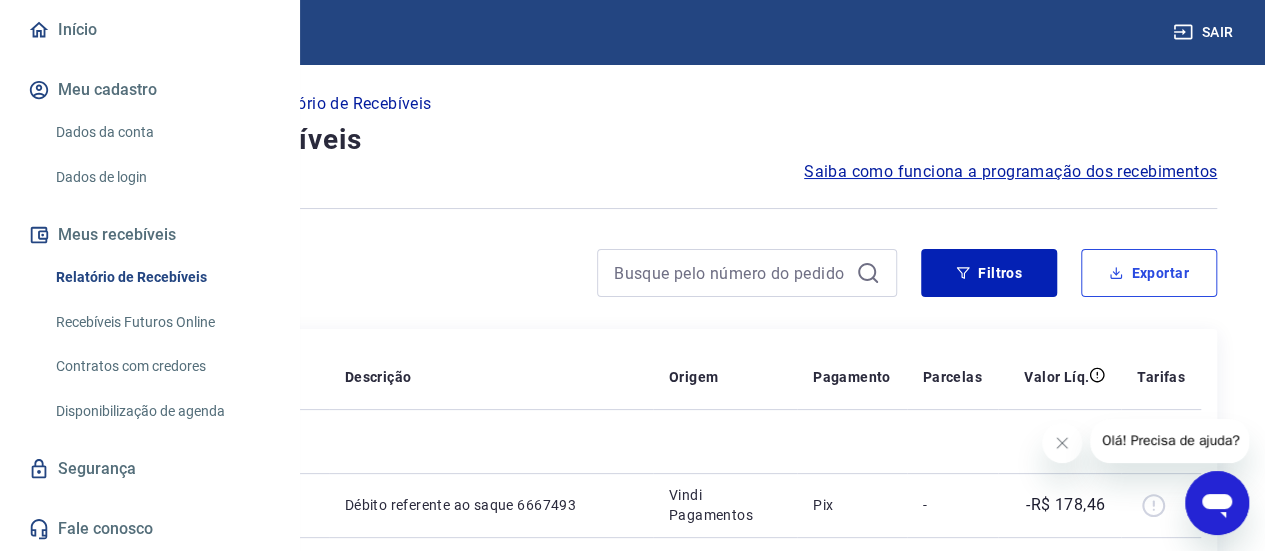 click on "Exportar" at bounding box center [1149, 273] 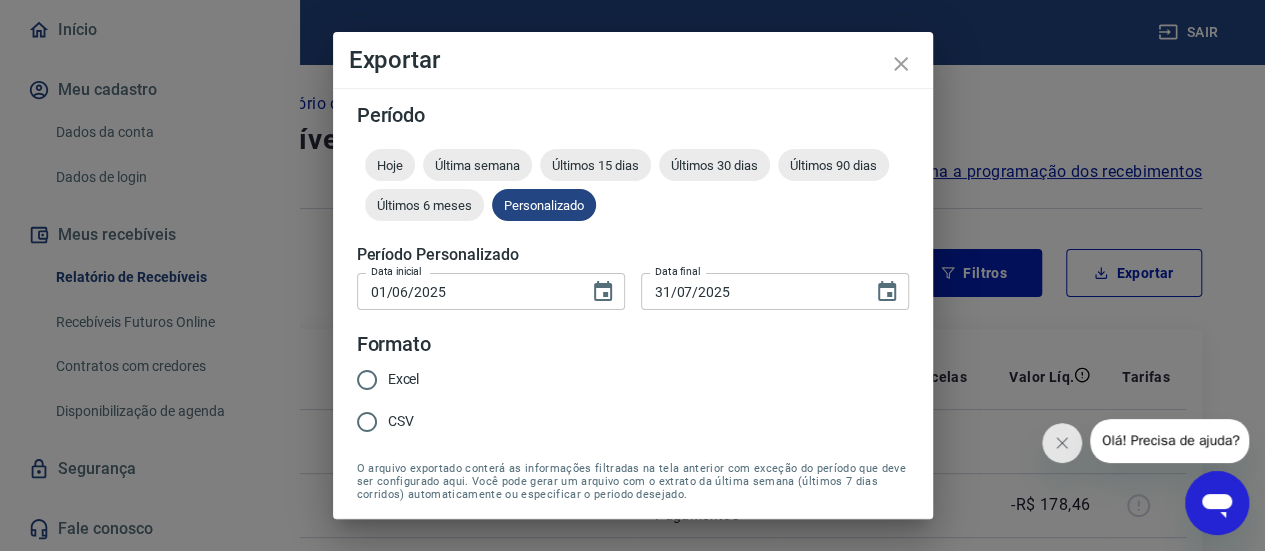 type on "01/06/2025" 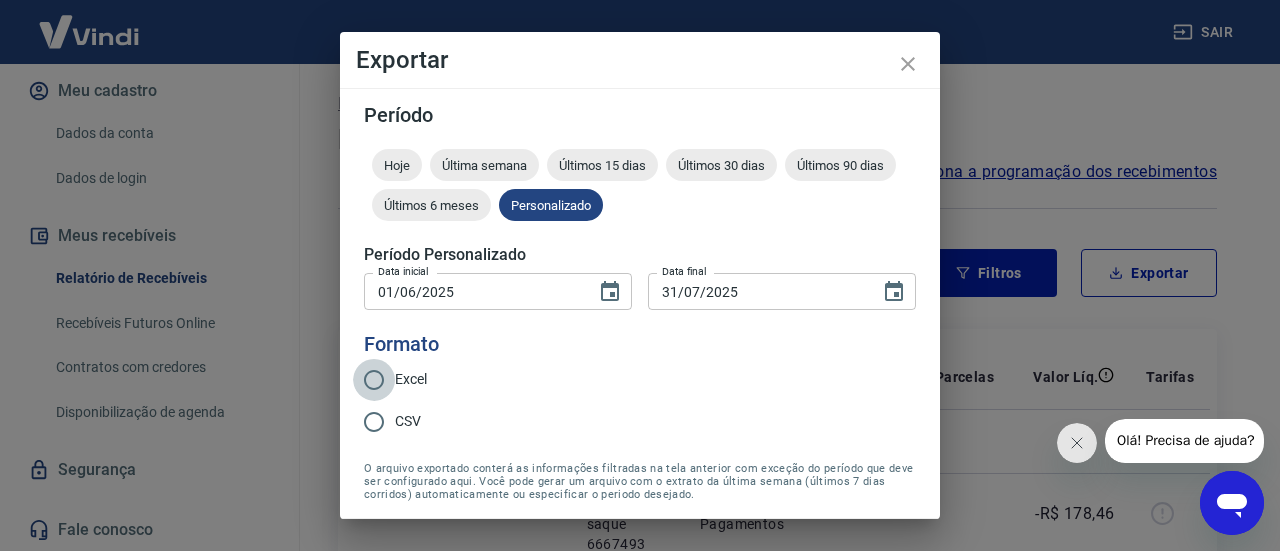 click on "Excel" at bounding box center (374, 380) 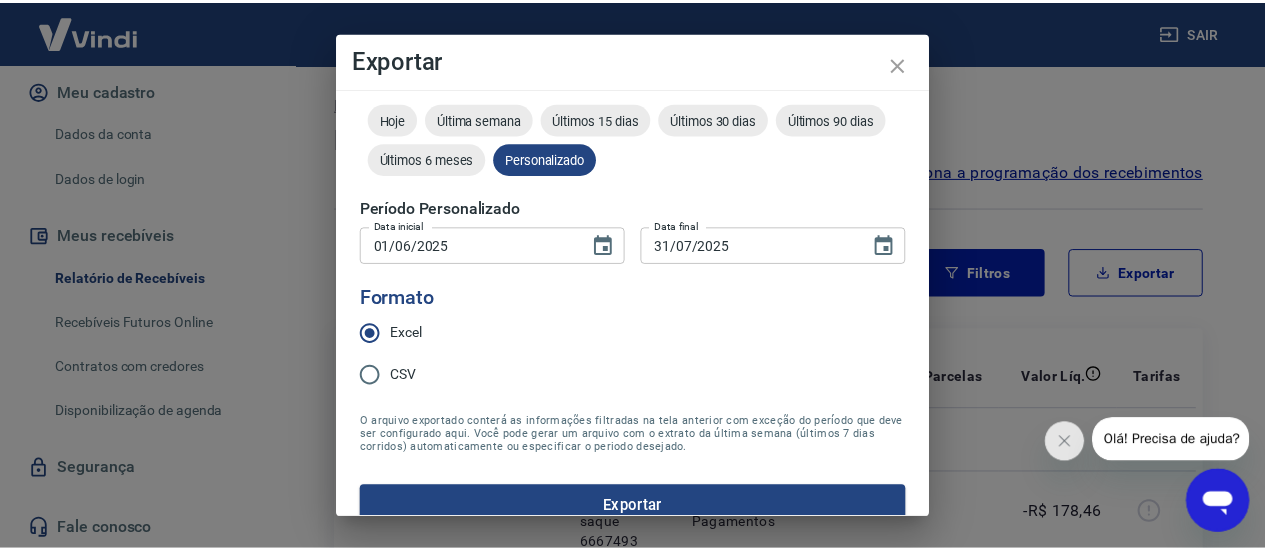 scroll, scrollTop: 72, scrollLeft: 0, axis: vertical 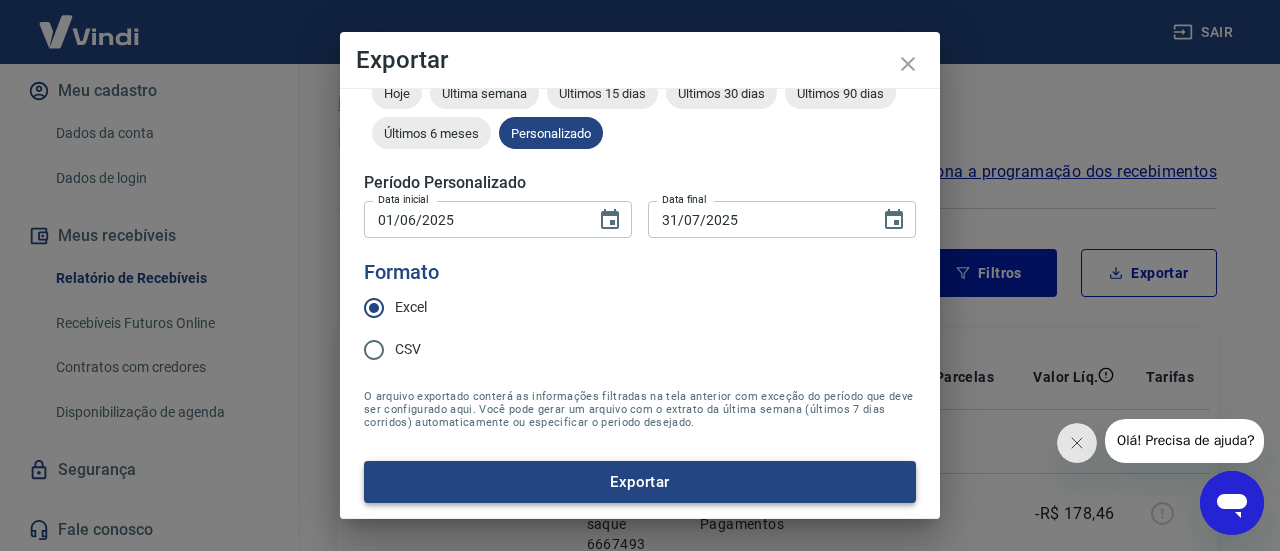 click on "Exportar" at bounding box center (640, 482) 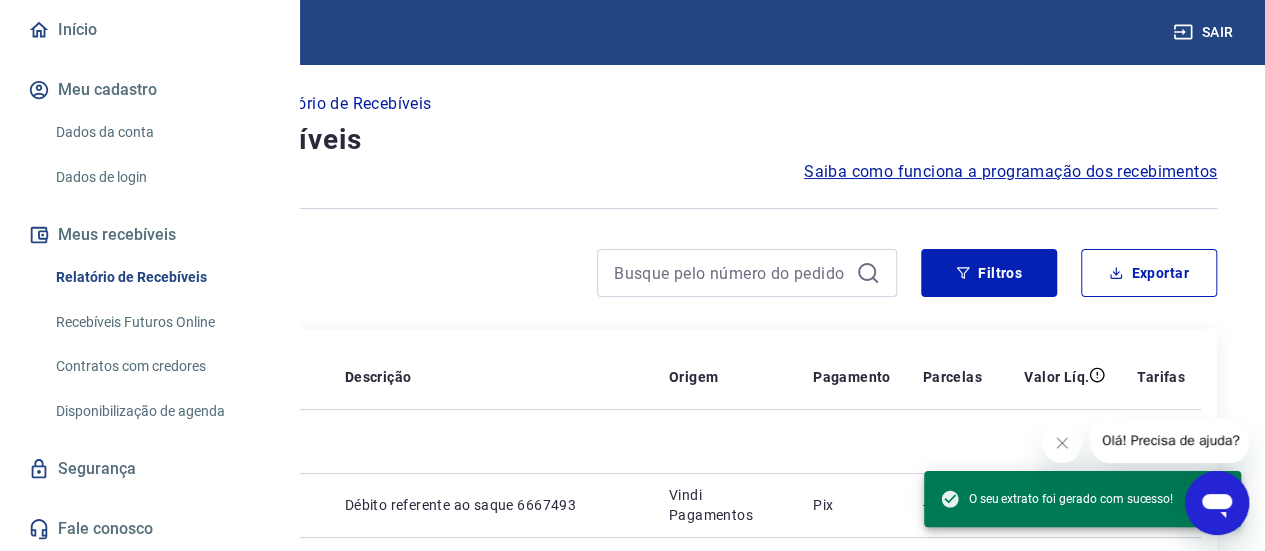 click on "Sair" at bounding box center (1205, 32) 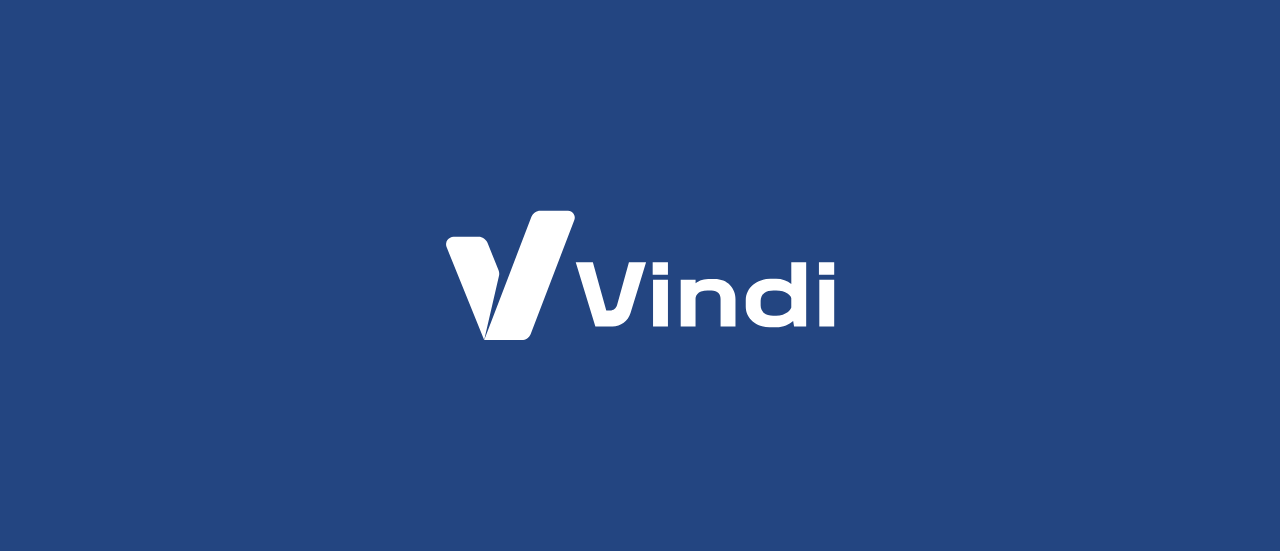 scroll, scrollTop: 0, scrollLeft: 0, axis: both 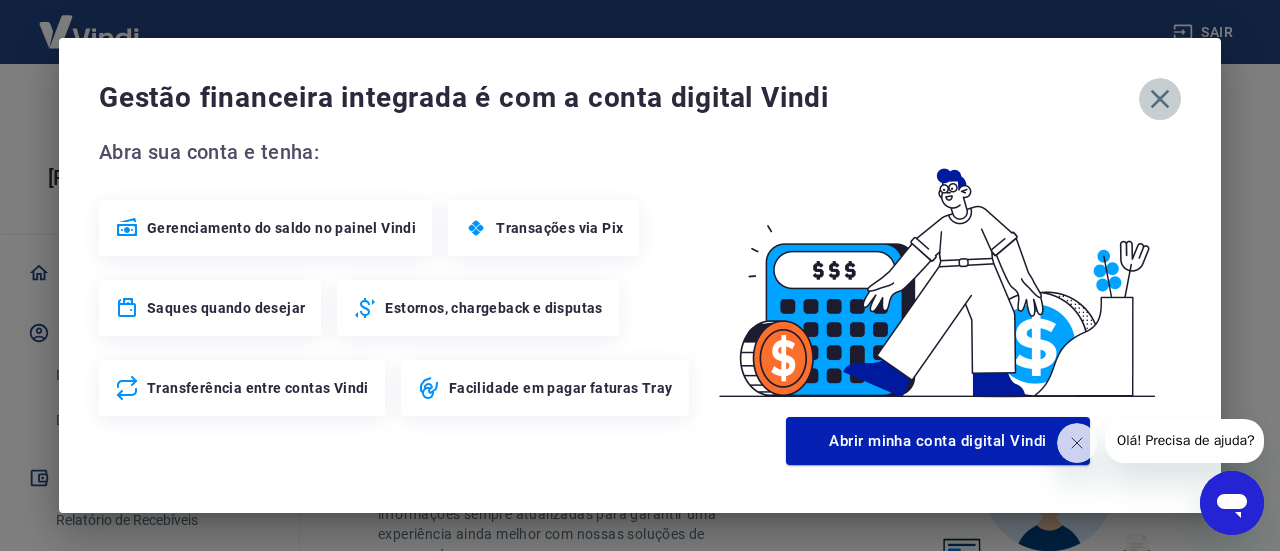 click 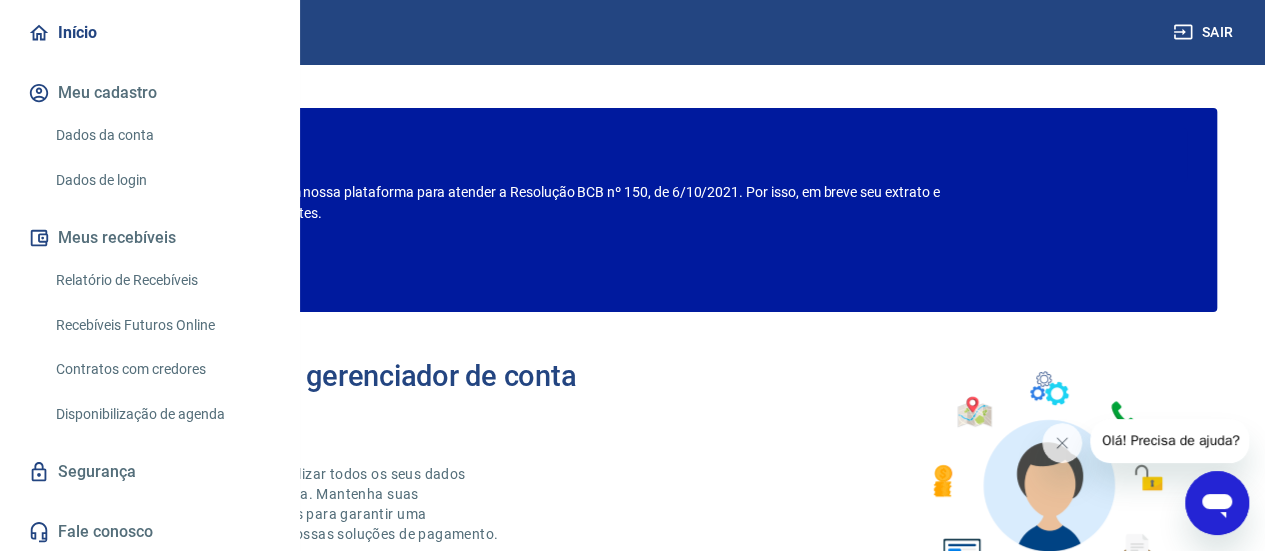 scroll, scrollTop: 263, scrollLeft: 0, axis: vertical 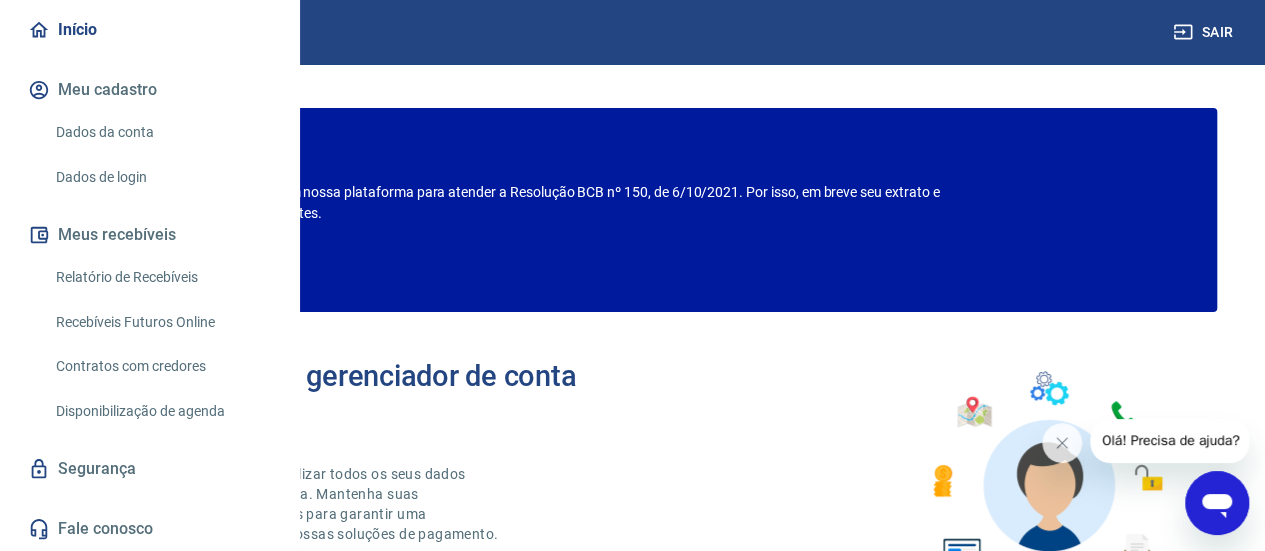 click on "Relatório de Recebíveis" at bounding box center [161, 277] 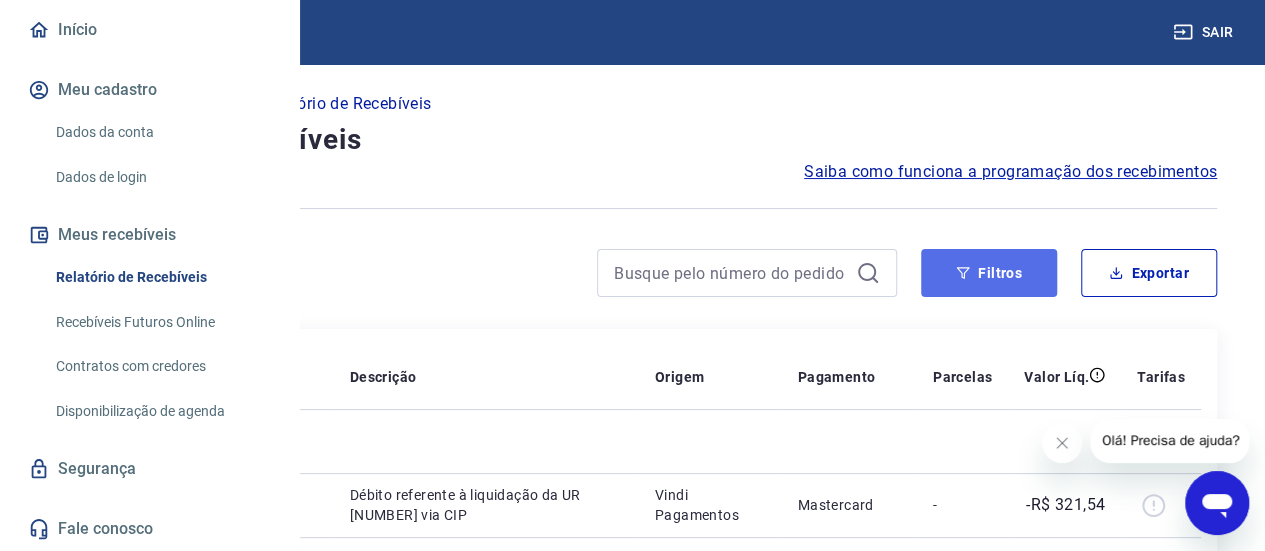 click on "Filtros" at bounding box center [989, 273] 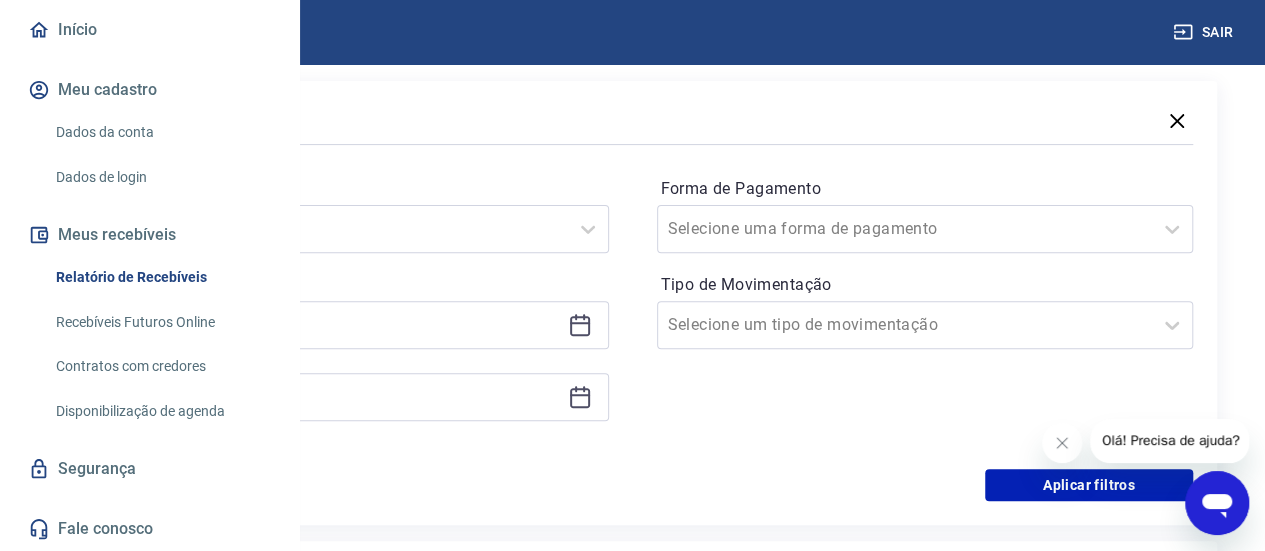 scroll, scrollTop: 200, scrollLeft: 0, axis: vertical 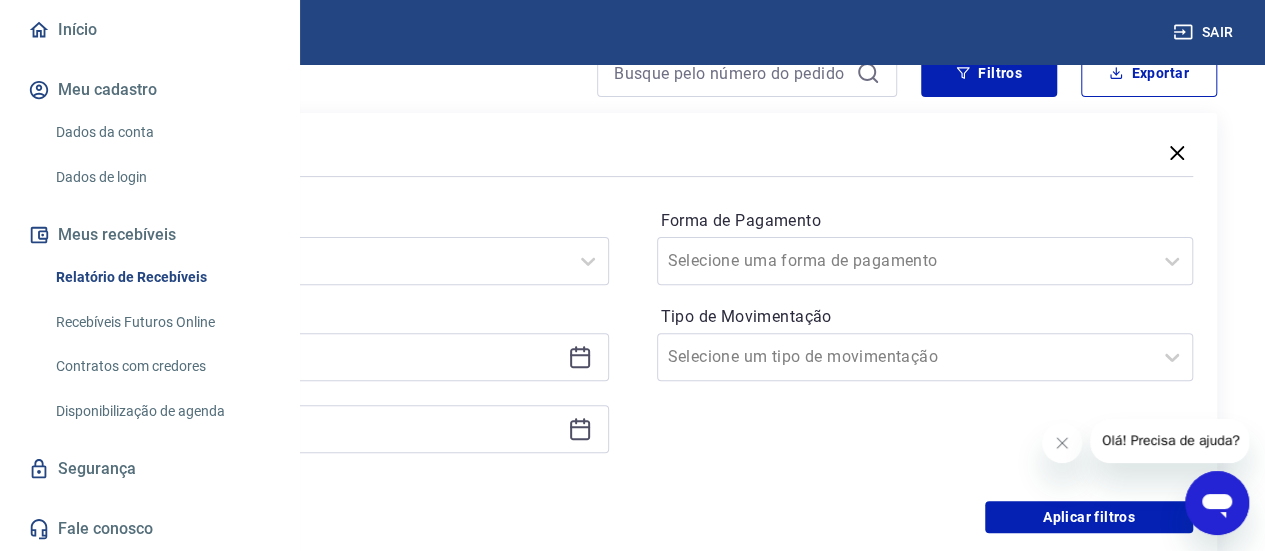 click 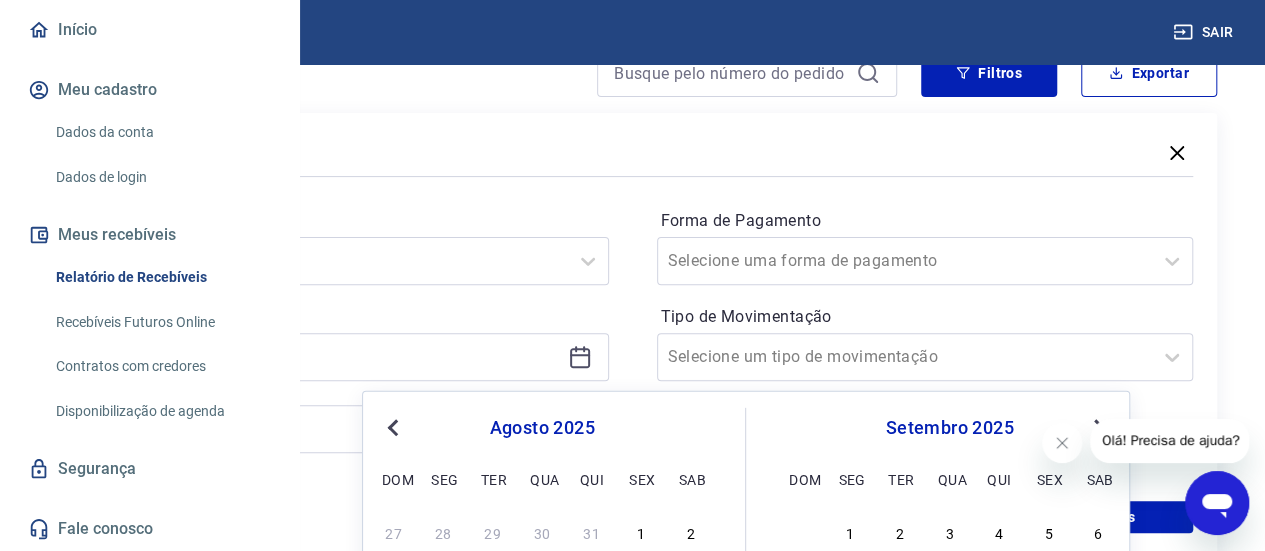 click on "Previous Month" at bounding box center [395, 426] 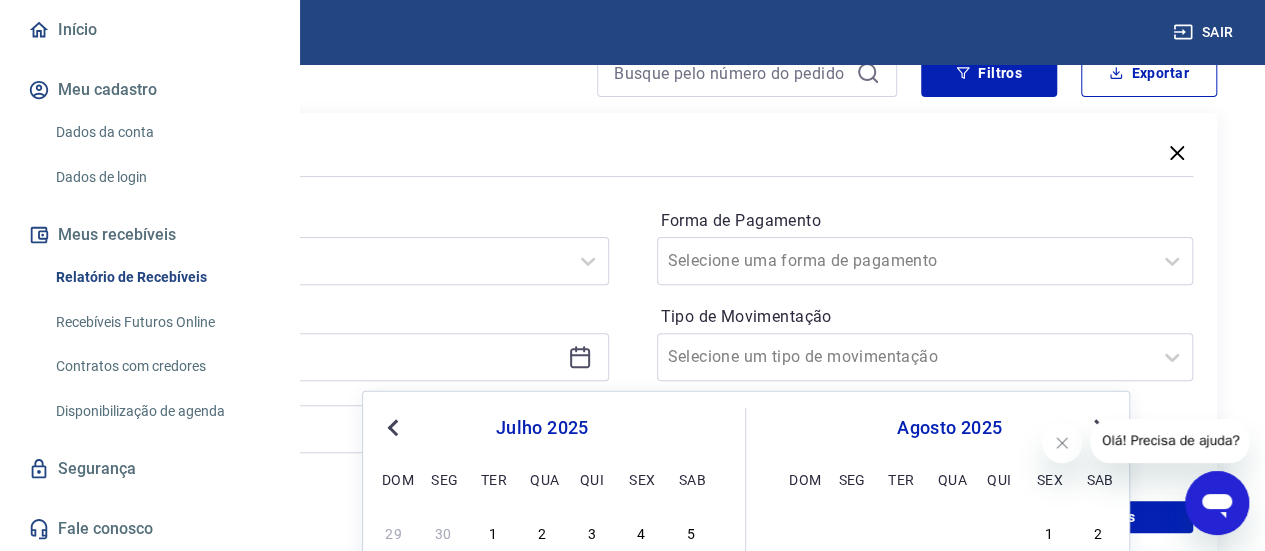 click on "Previous Month" at bounding box center [395, 426] 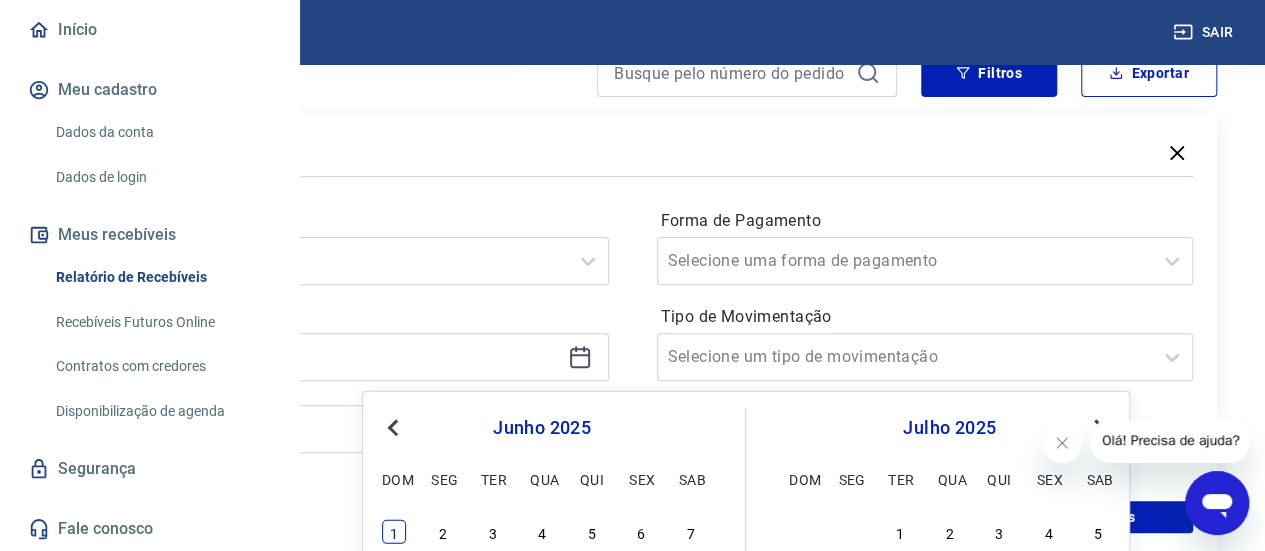 drag, startPoint x: 400, startPoint y: 528, endPoint x: 785, endPoint y: 423, distance: 399.0614 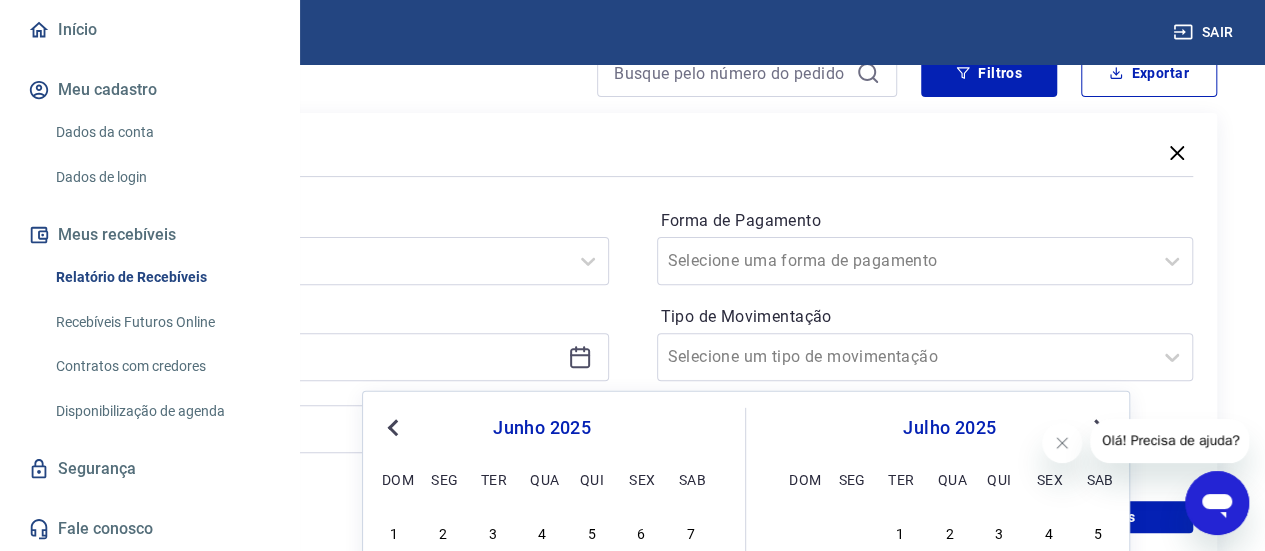 type on "01/06/2025" 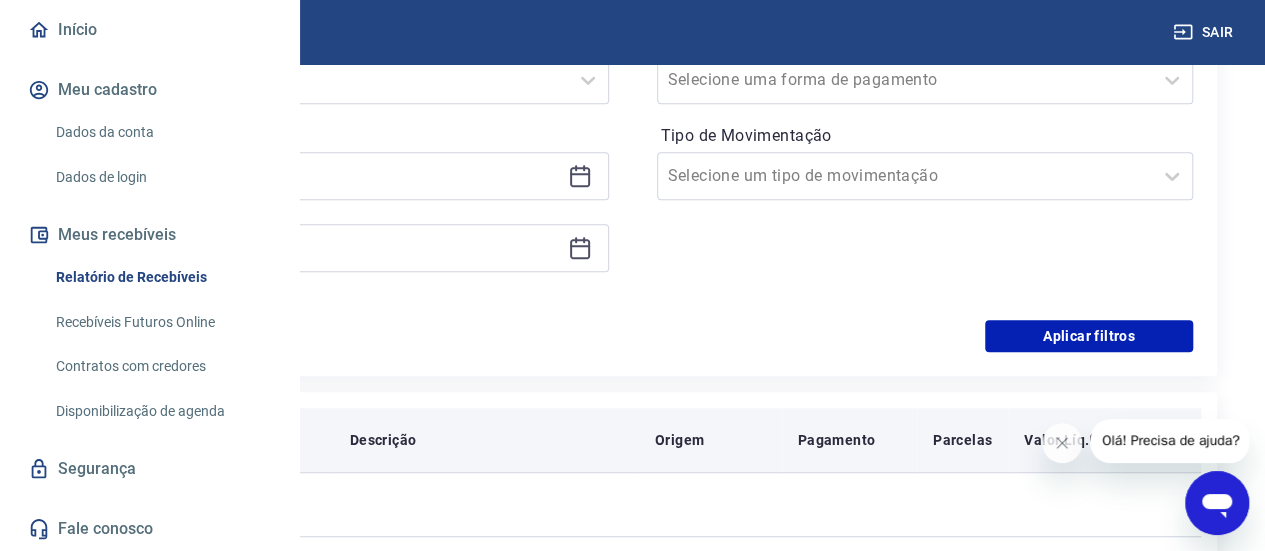 scroll, scrollTop: 400, scrollLeft: 0, axis: vertical 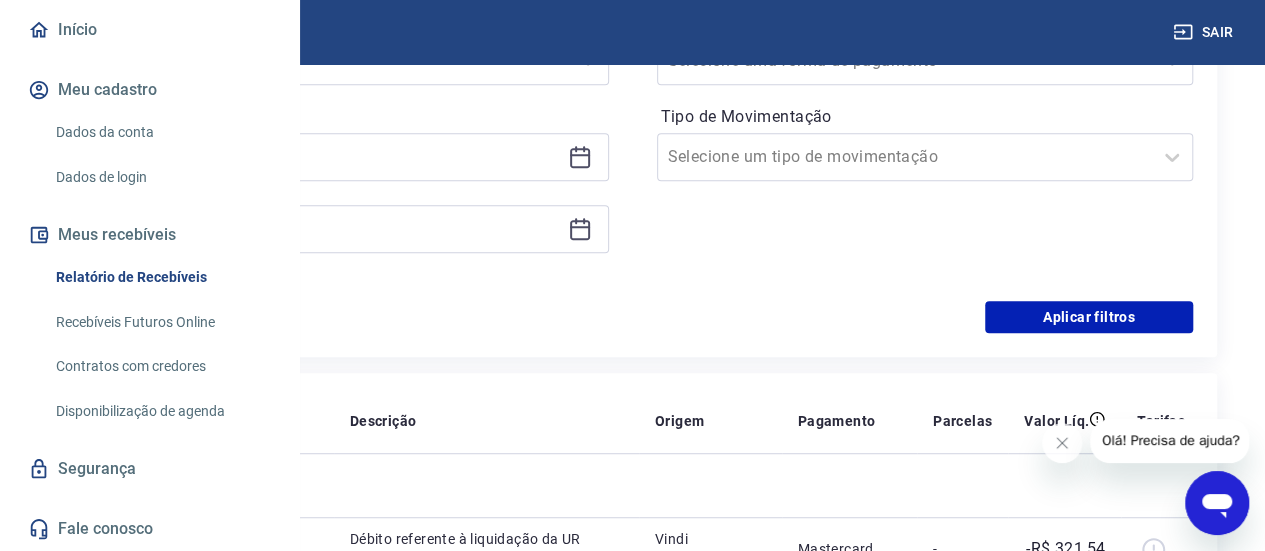 click 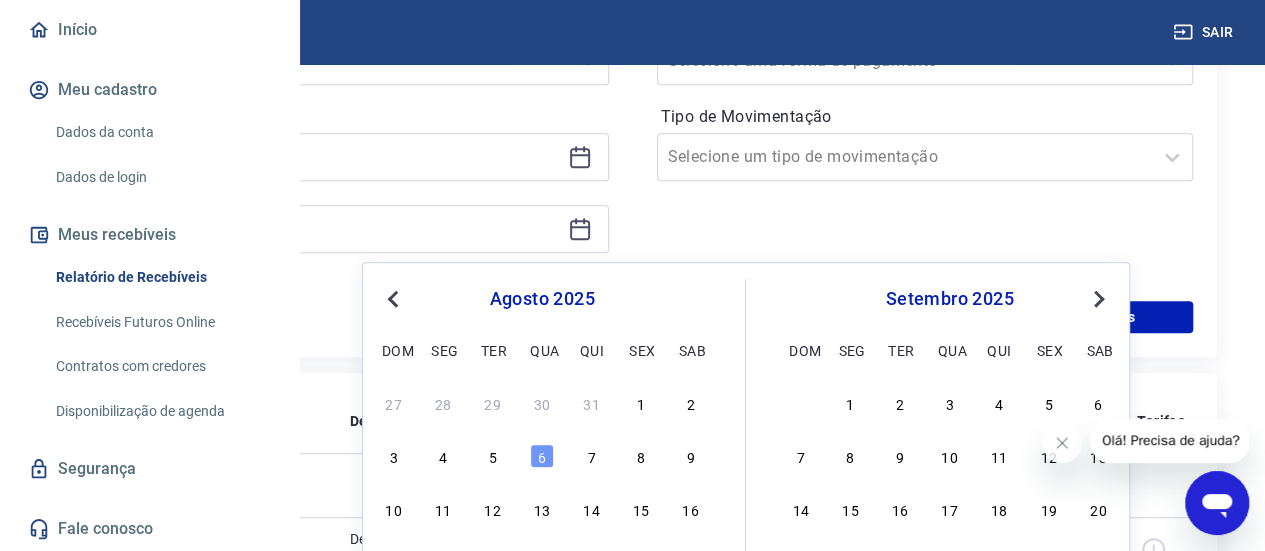 click on "Previous Month" at bounding box center [395, 298] 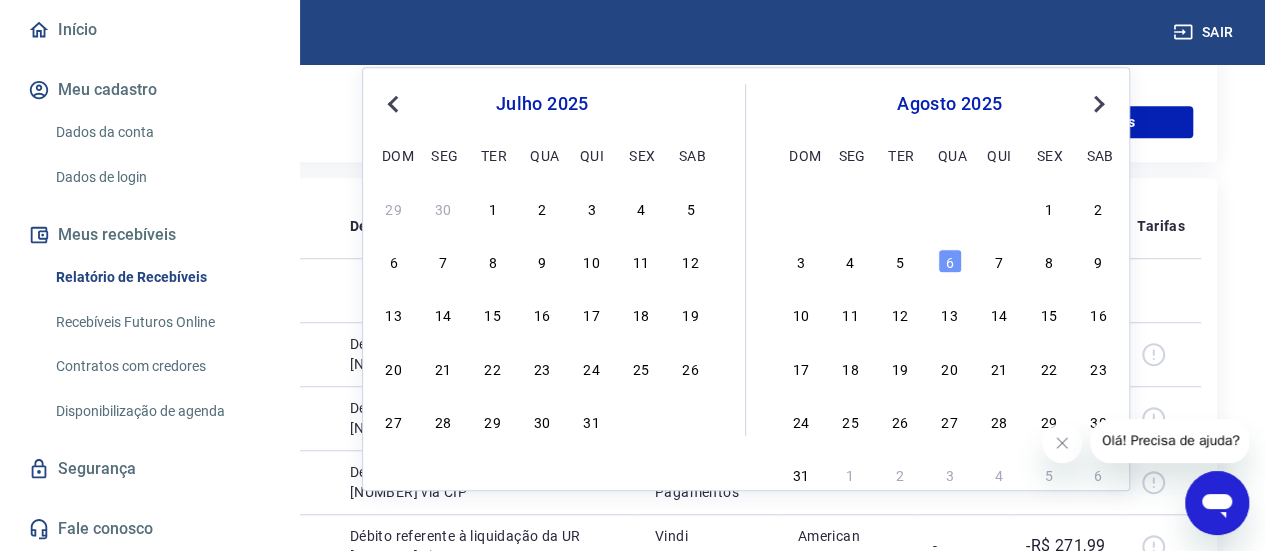 scroll, scrollTop: 600, scrollLeft: 0, axis: vertical 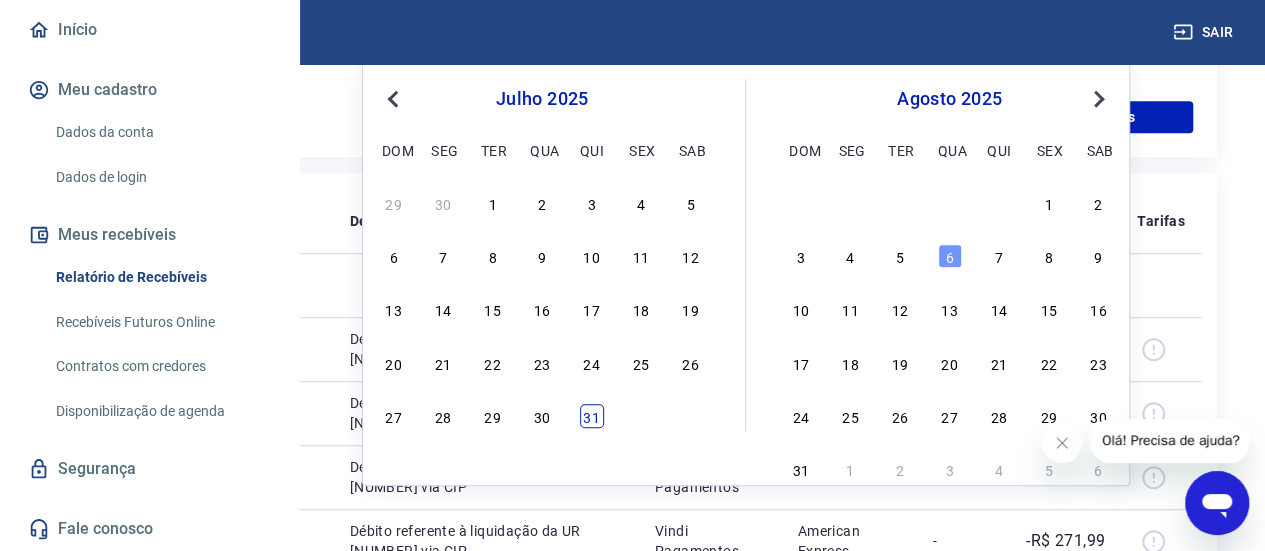 click on "31" at bounding box center (592, 416) 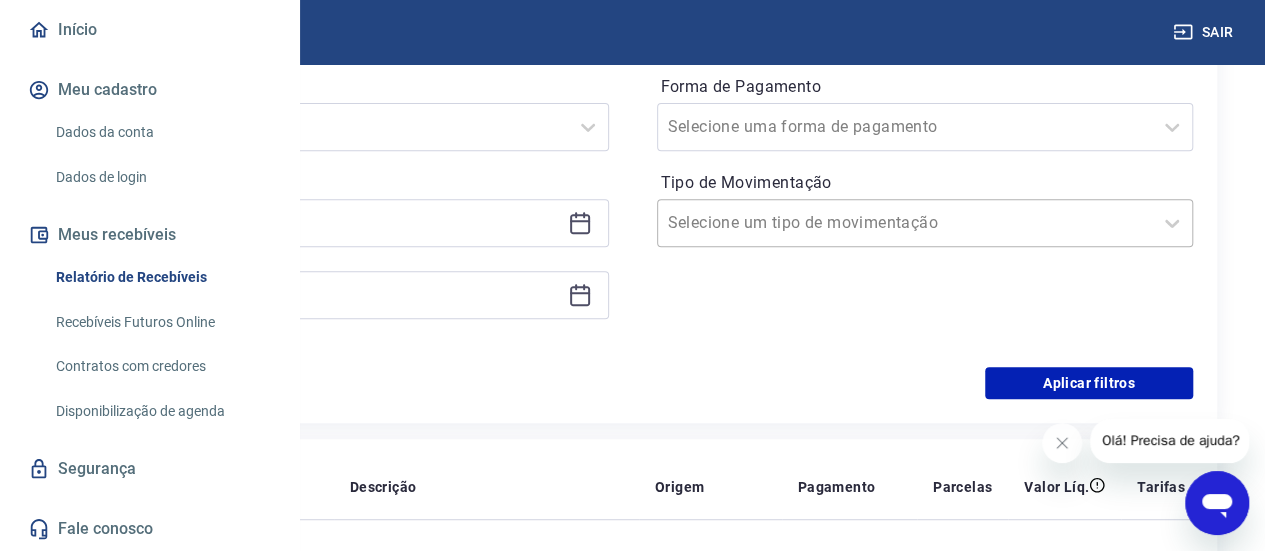 scroll, scrollTop: 300, scrollLeft: 0, axis: vertical 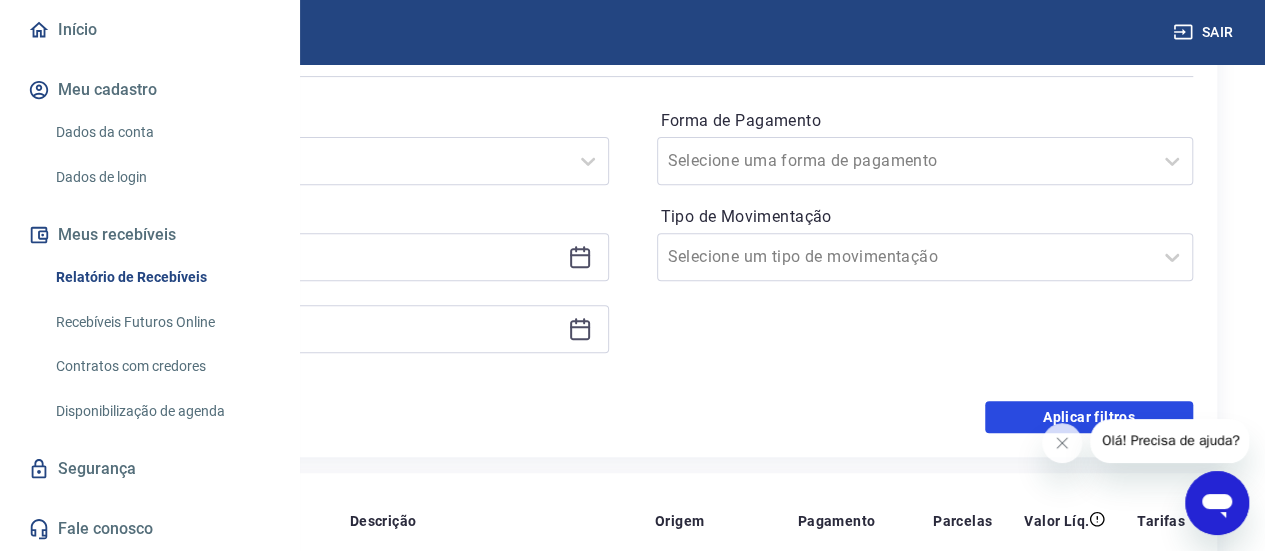 click on "Aplicar filtros" at bounding box center (1089, 417) 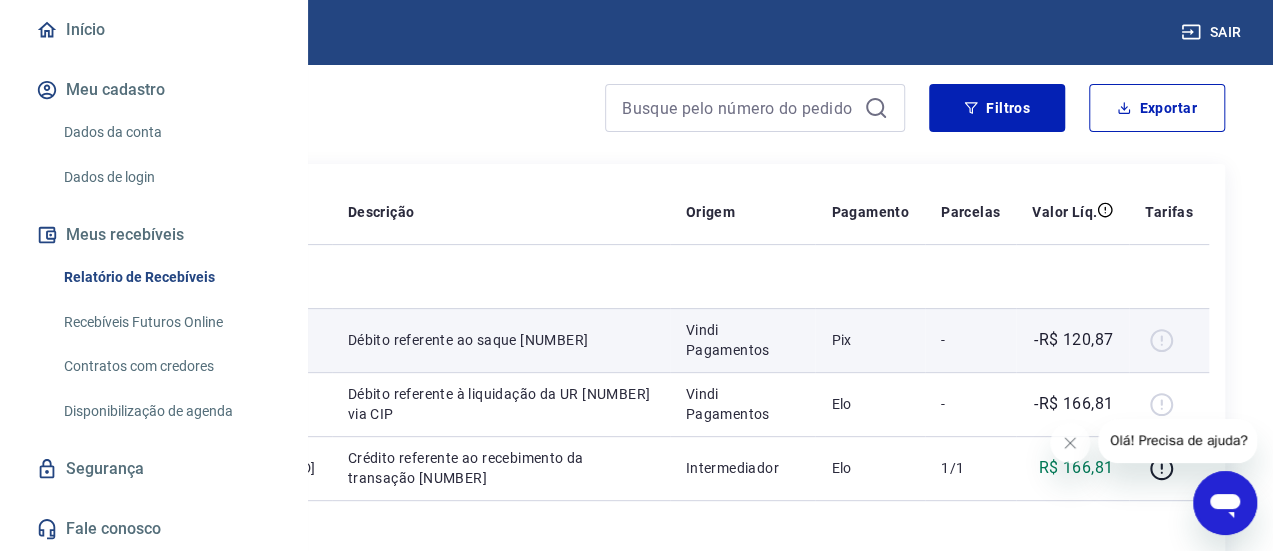 scroll, scrollTop: 0, scrollLeft: 0, axis: both 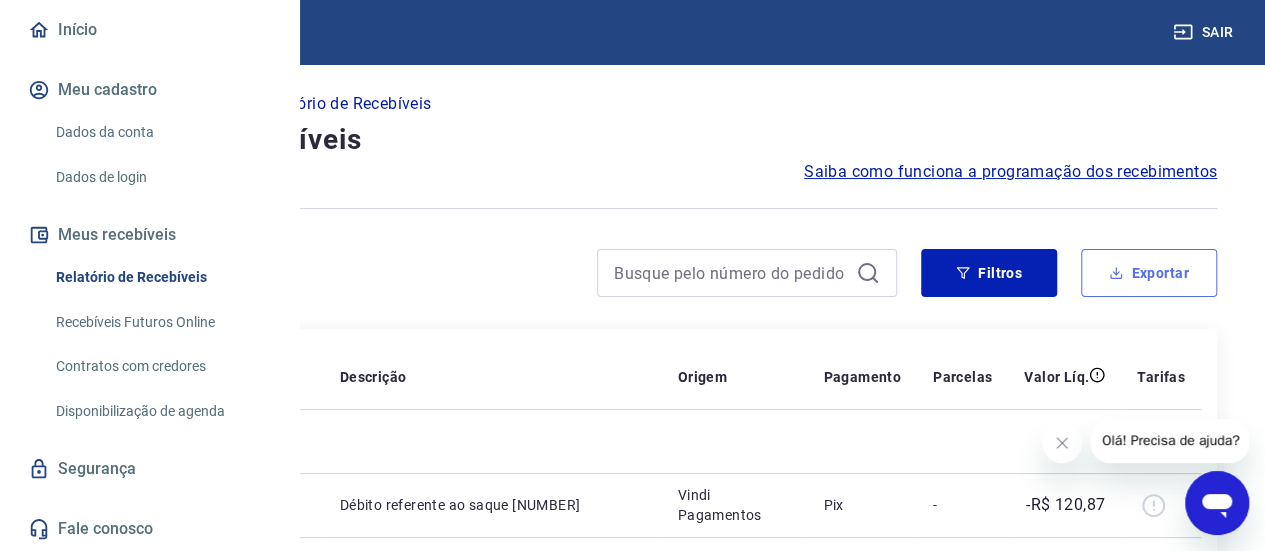 click on "Exportar" at bounding box center [1149, 273] 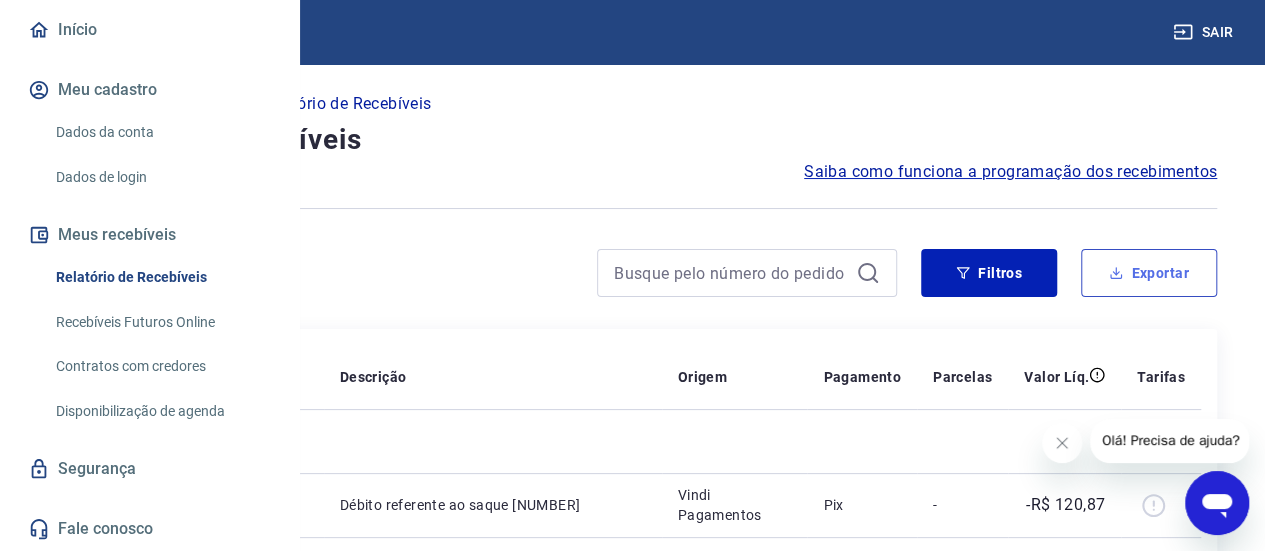 type on "01/06/2025" 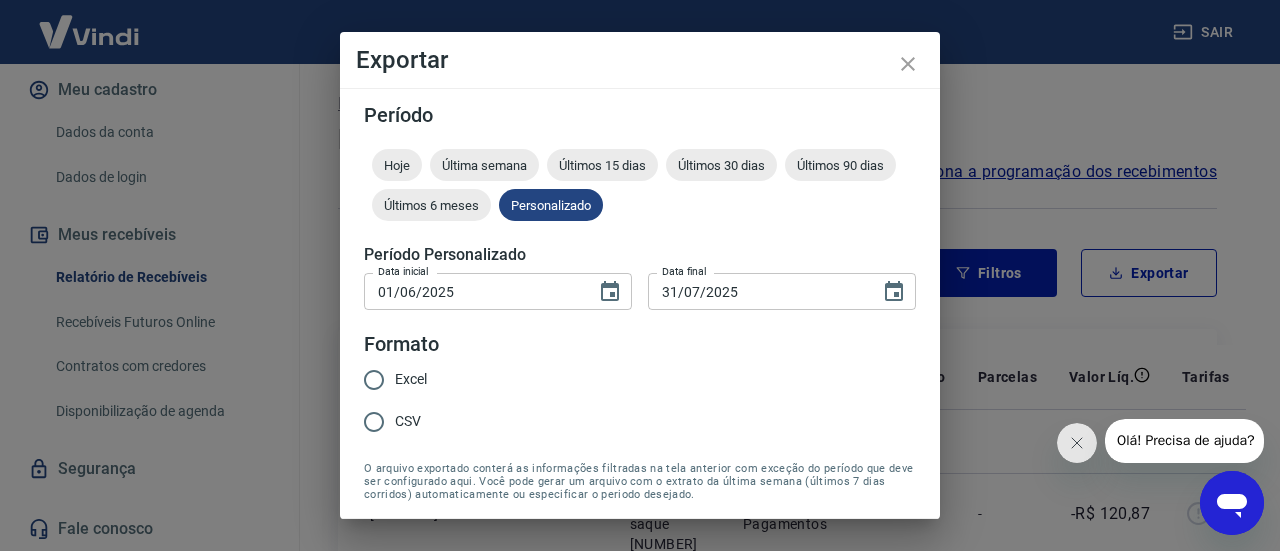 click on "Excel" at bounding box center [374, 380] 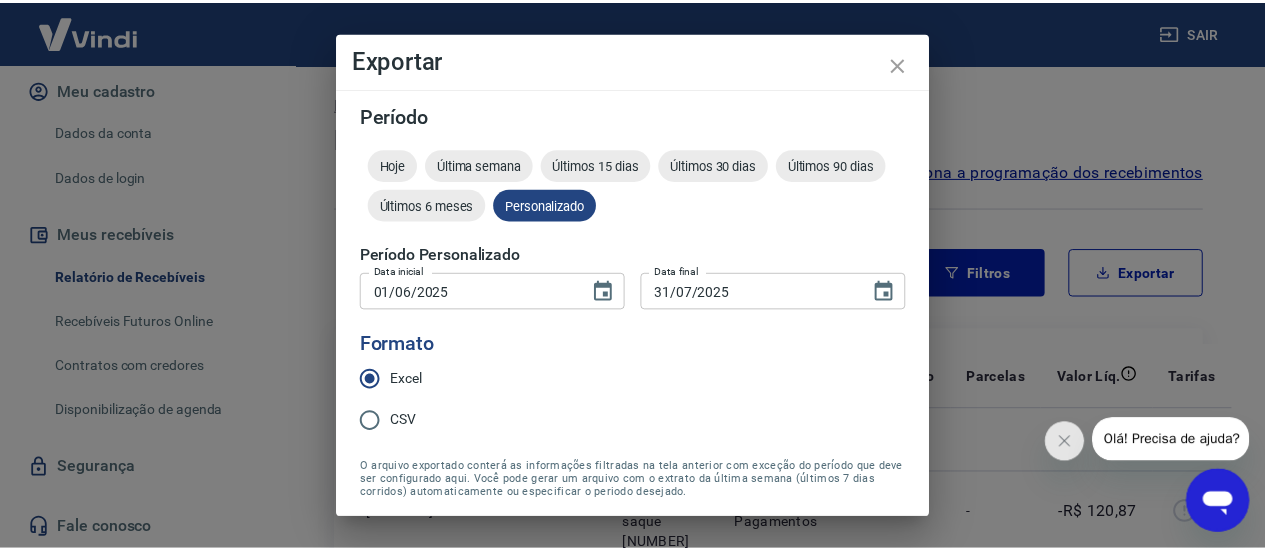 scroll, scrollTop: 72, scrollLeft: 0, axis: vertical 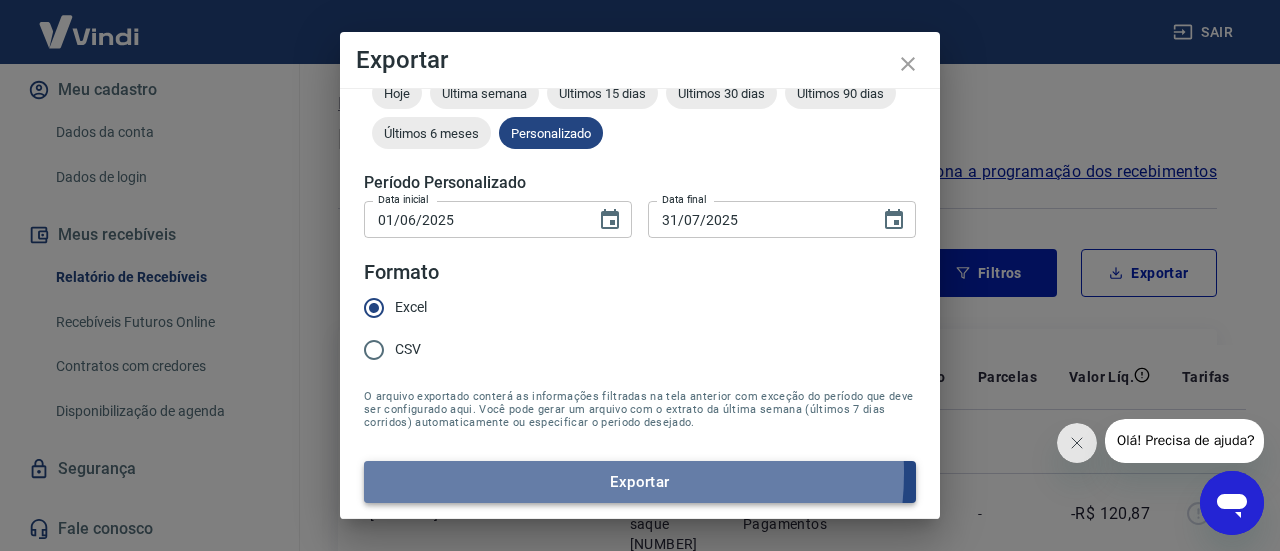 click on "Exportar" at bounding box center (640, 482) 